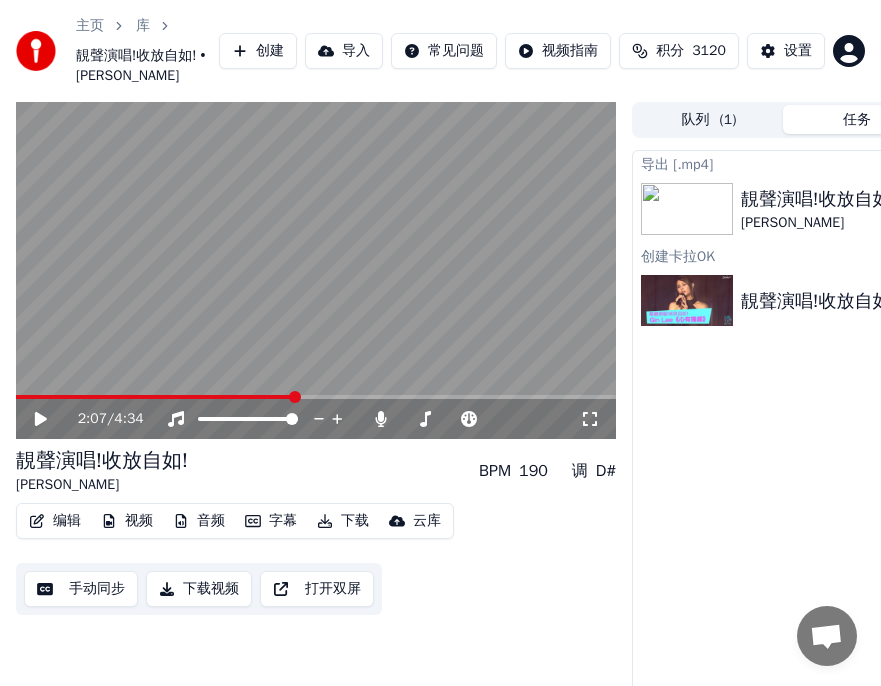 scroll, scrollTop: 0, scrollLeft: 201, axis: horizontal 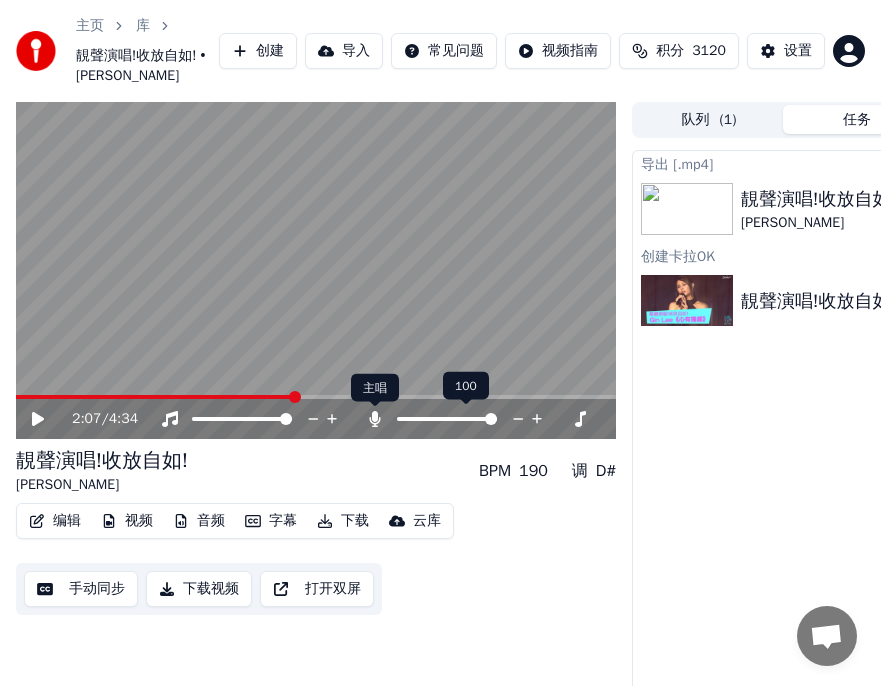 click 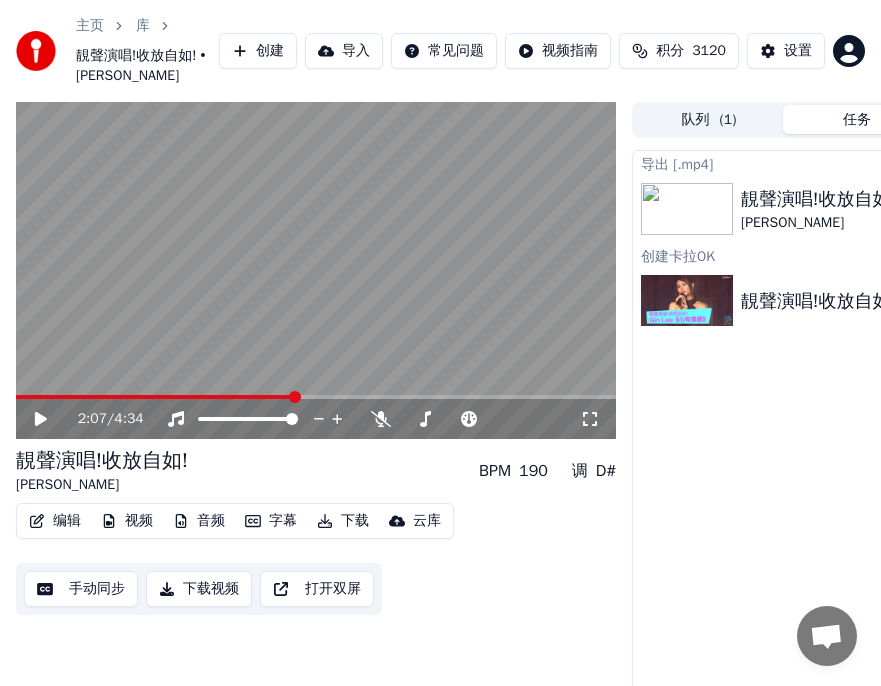 click on "下载" at bounding box center [343, 521] 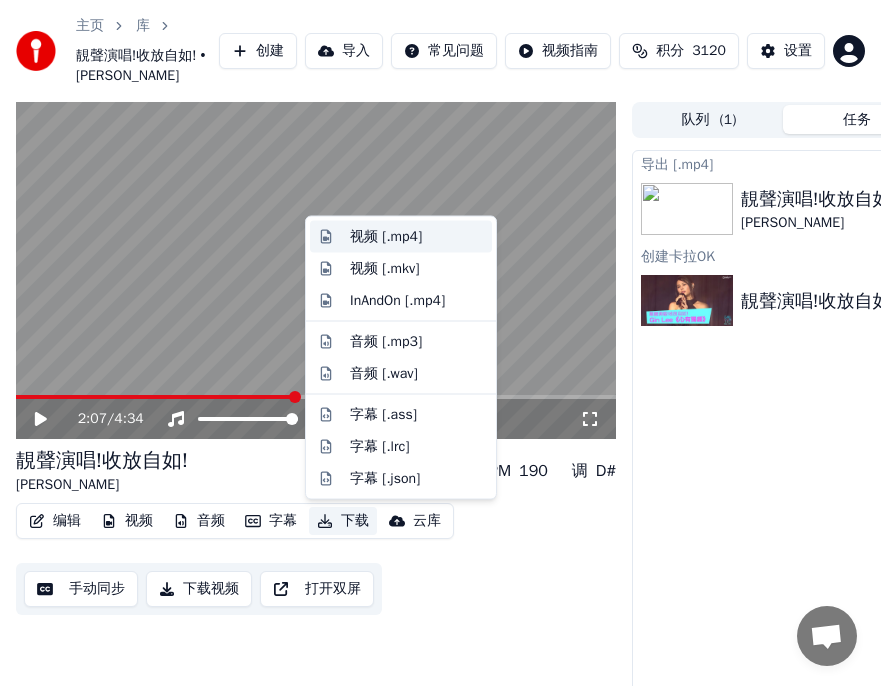click on "视频 [.mp4]" at bounding box center [386, 237] 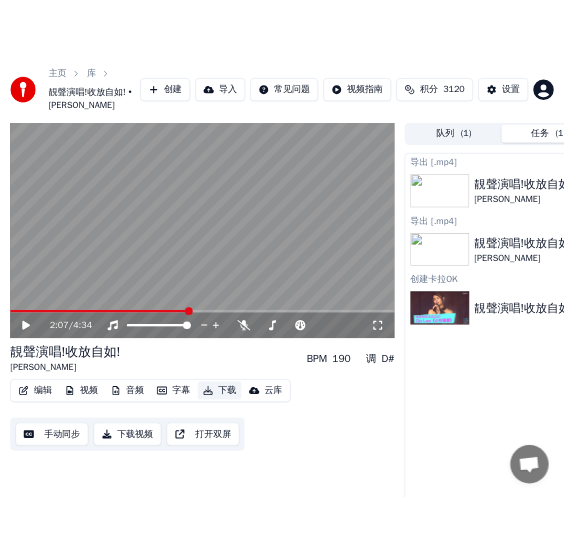 scroll, scrollTop: 0, scrollLeft: 201, axis: horizontal 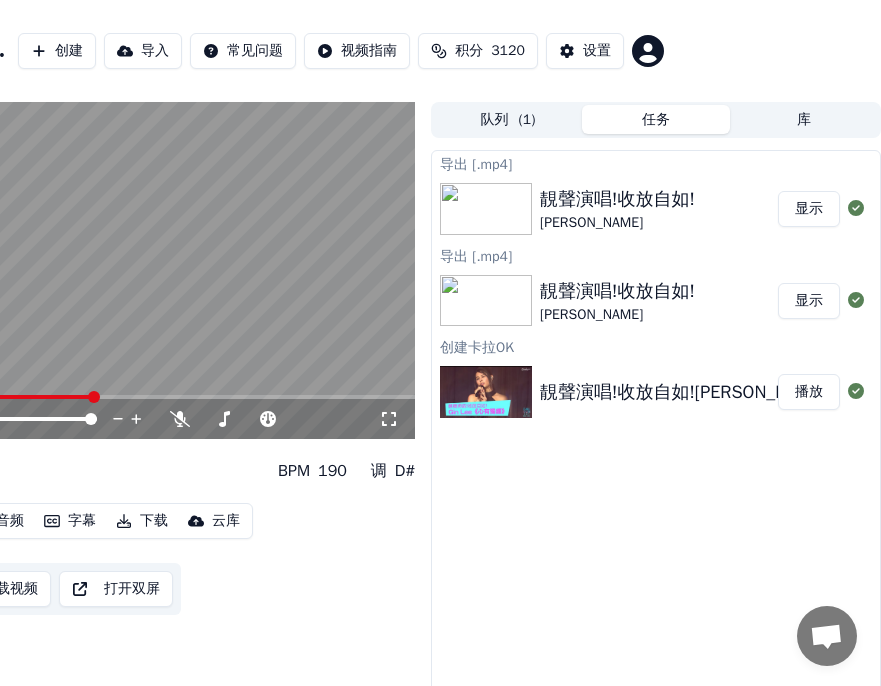 click on "导出 [.mp4] 靚聲演唱!收放自如! [PERSON_NAME] 显示 导出 [.mp4] 靚聲演唱!收放自如! [PERSON_NAME] 显示 创建[PERSON_NAME]OK 靚聲演唱!收放自如!Gin [PERSON_NAME] 播放" at bounding box center [656, 441] 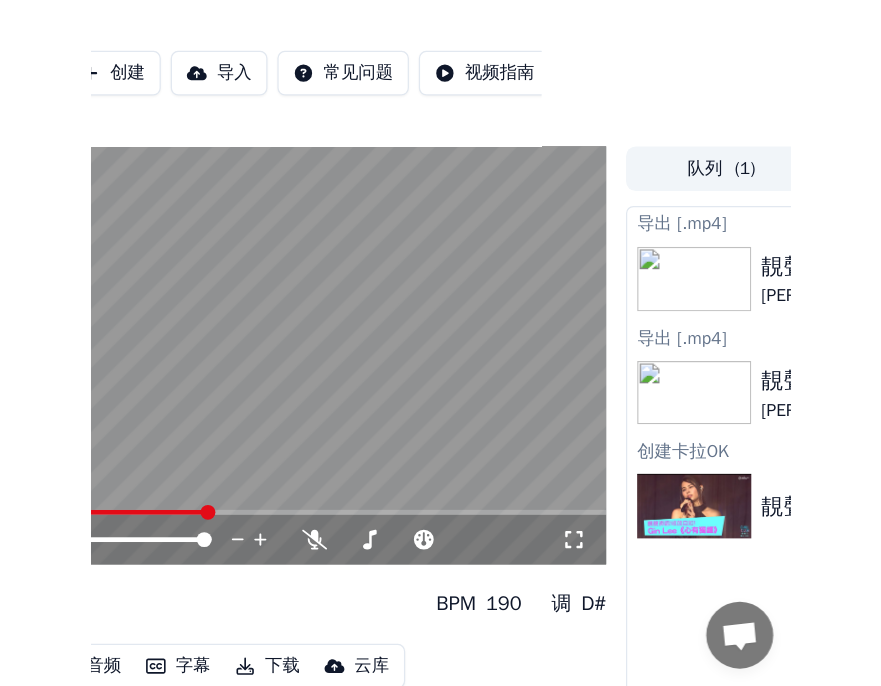scroll, scrollTop: 2553, scrollLeft: 0, axis: vertical 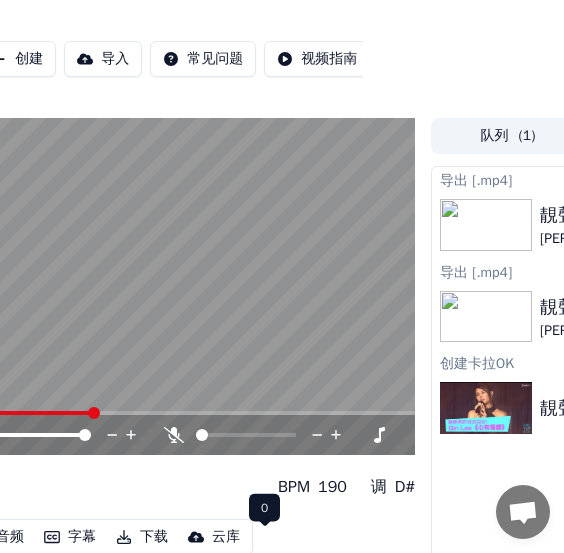 click 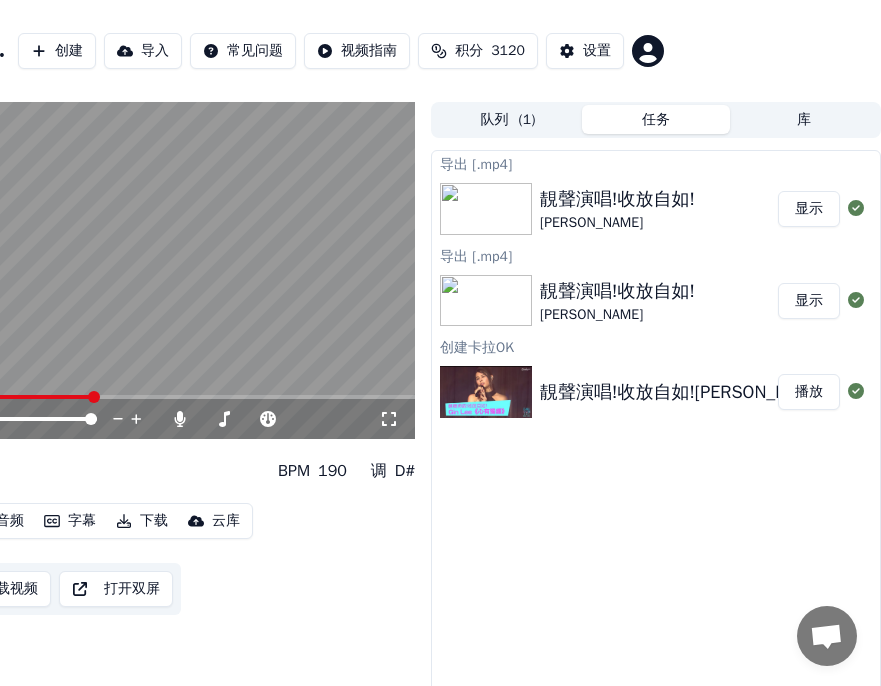 scroll, scrollTop: 3404, scrollLeft: 0, axis: vertical 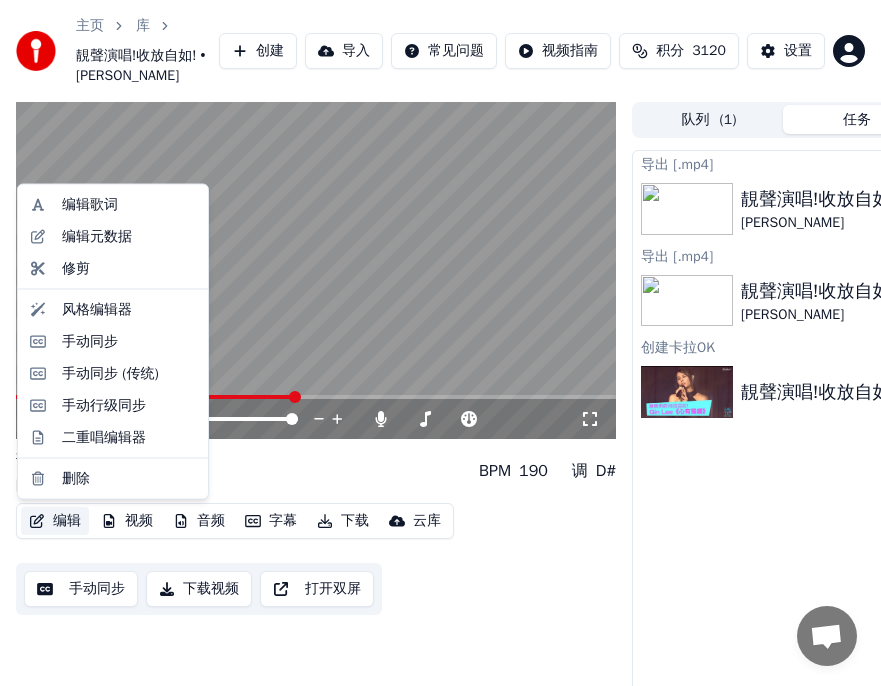 click on "编辑" at bounding box center [55, 521] 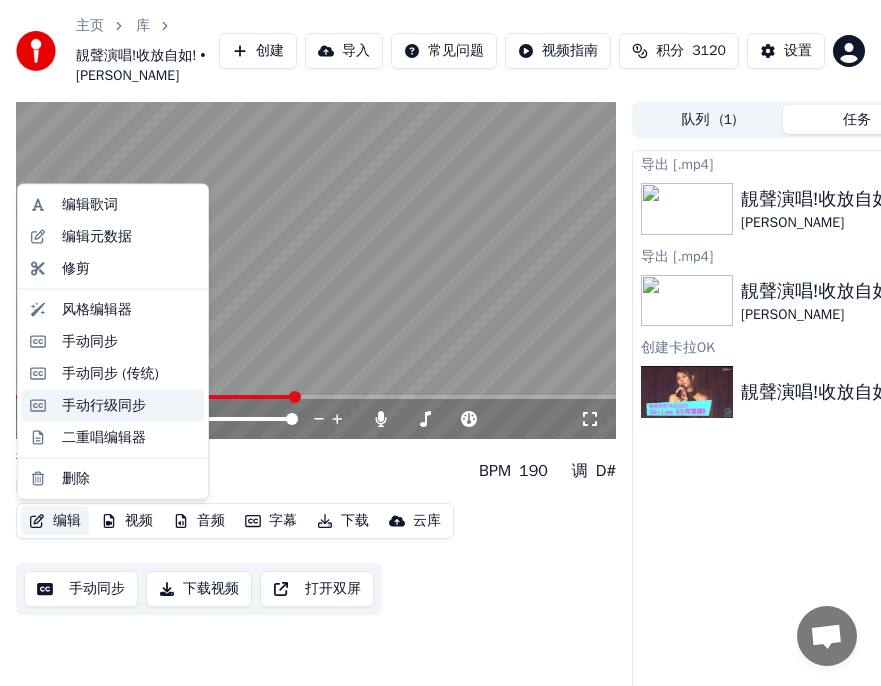 click on "手动行级同步" at bounding box center [104, 405] 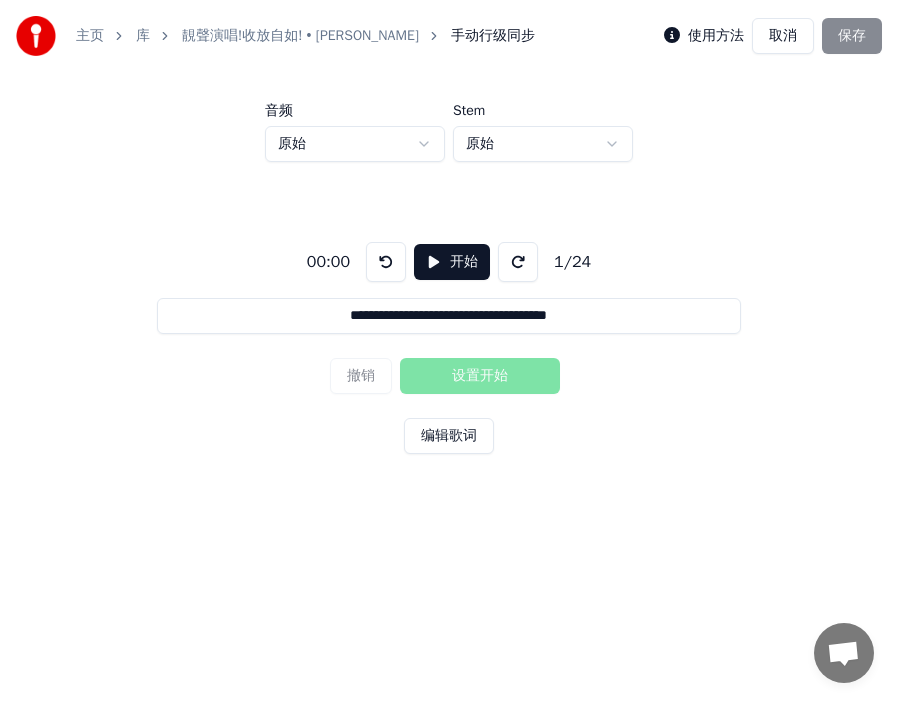 click on "撤销 设置开始" at bounding box center (449, 376) 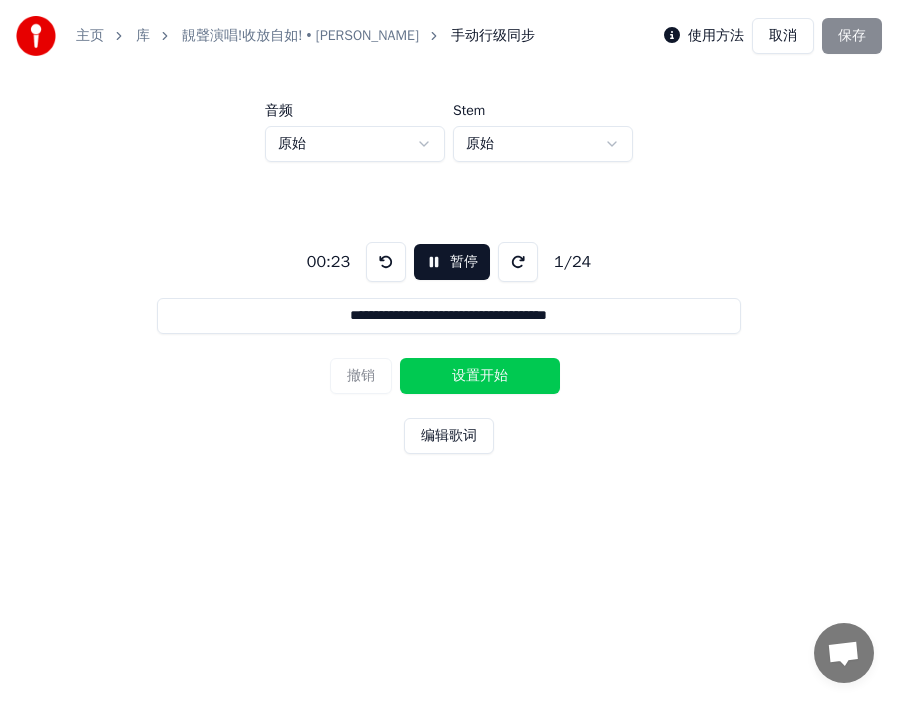 click on "设置开始" at bounding box center [480, 376] 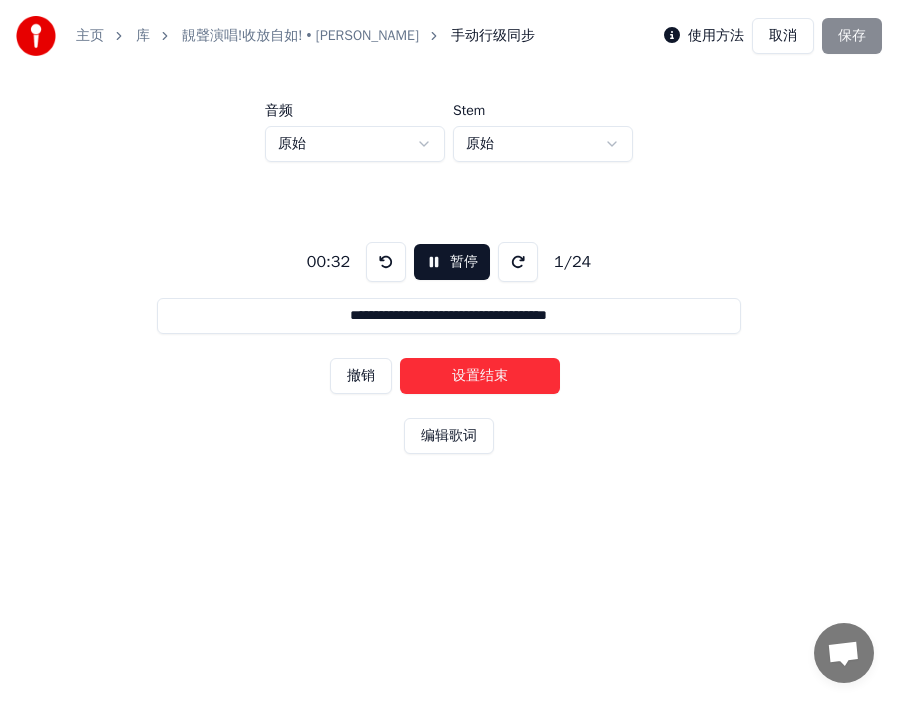 click on "设置结束" at bounding box center [480, 376] 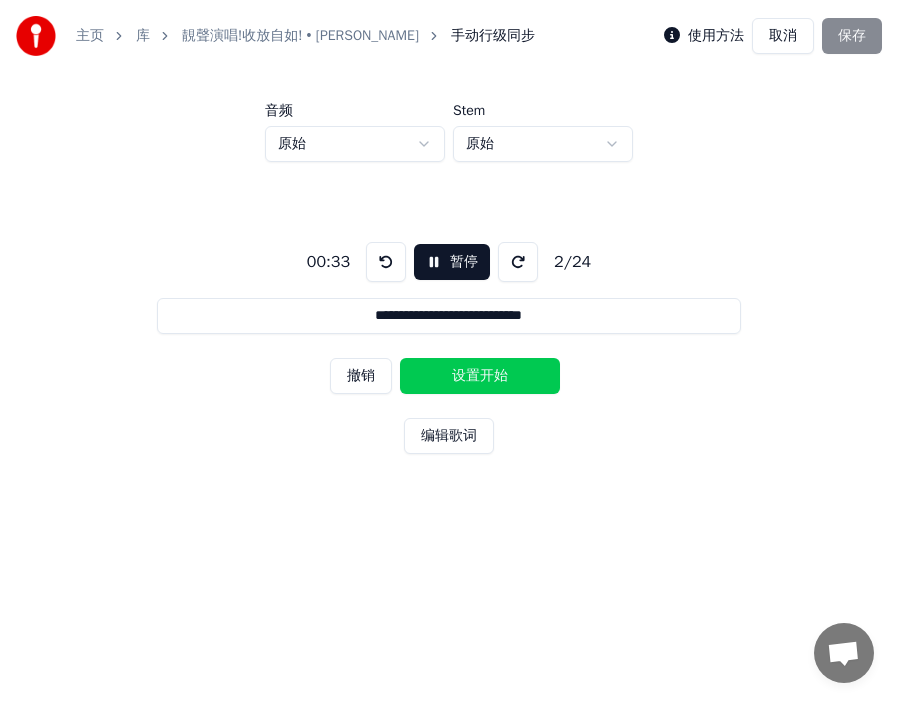 click on "设置开始" at bounding box center [480, 376] 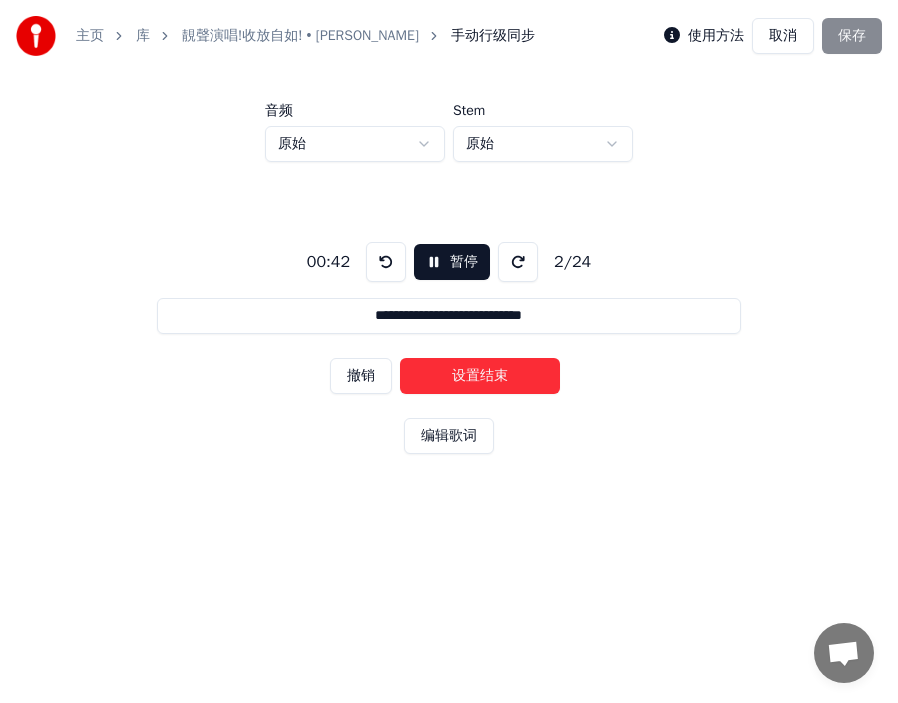 click on "设置结束" at bounding box center [480, 376] 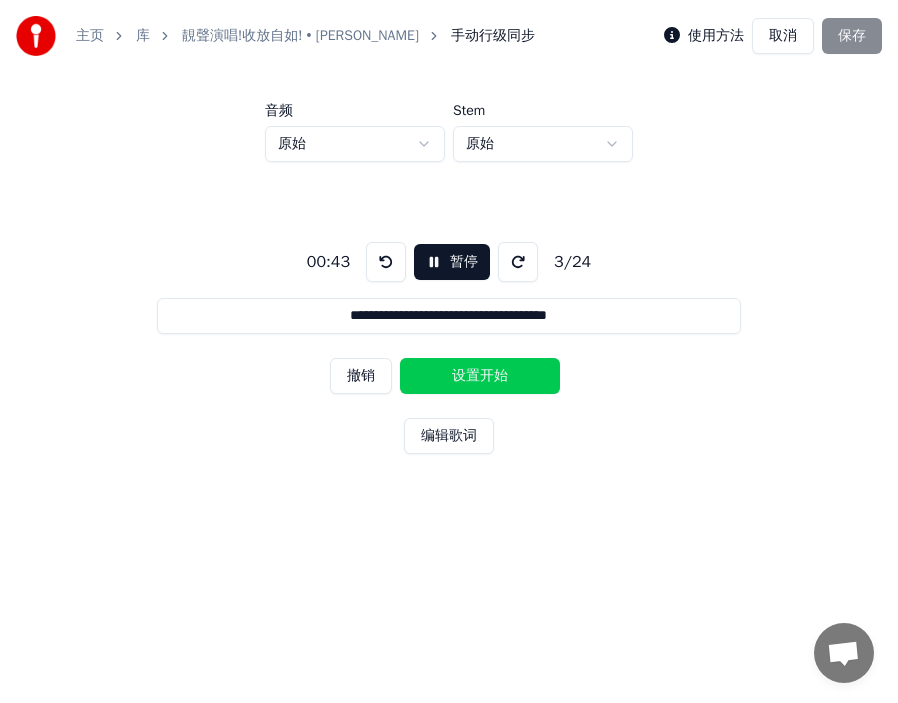 click on "设置开始" at bounding box center (480, 376) 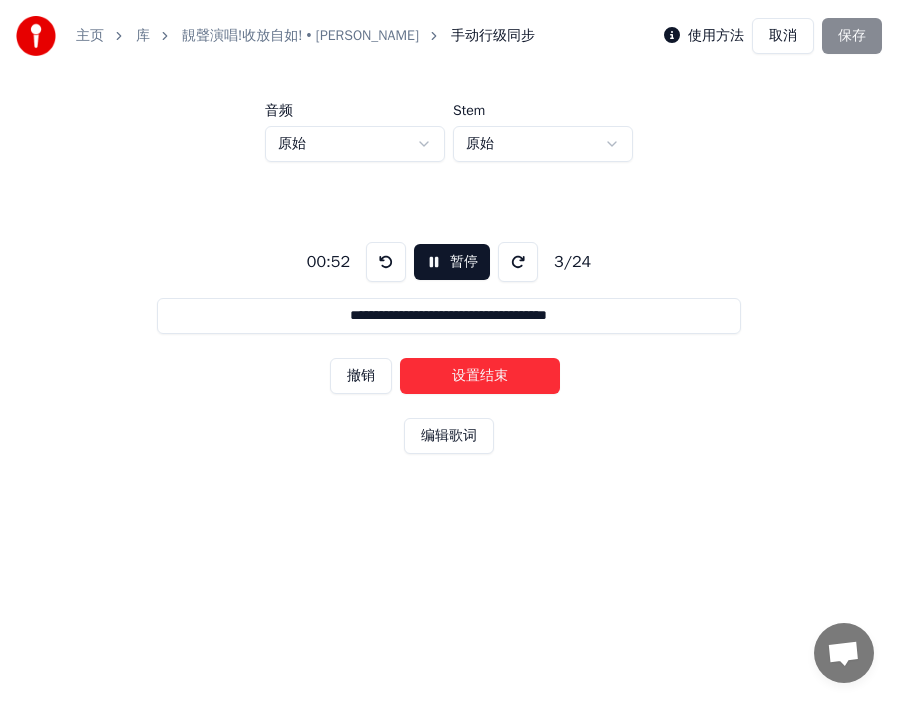 click on "设置结束" at bounding box center [480, 376] 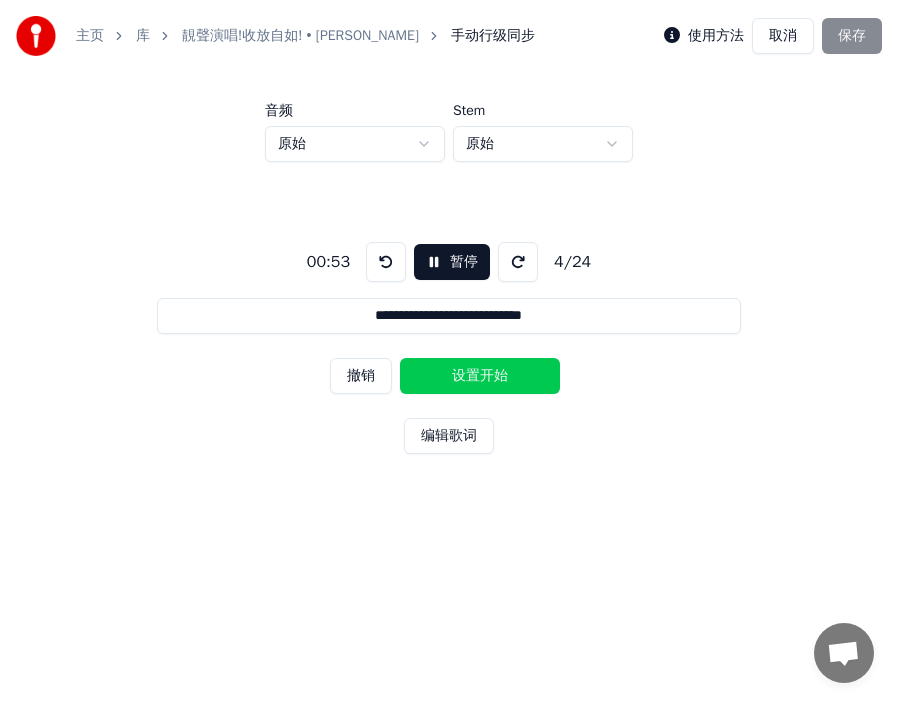 click on "设置开始" at bounding box center [480, 376] 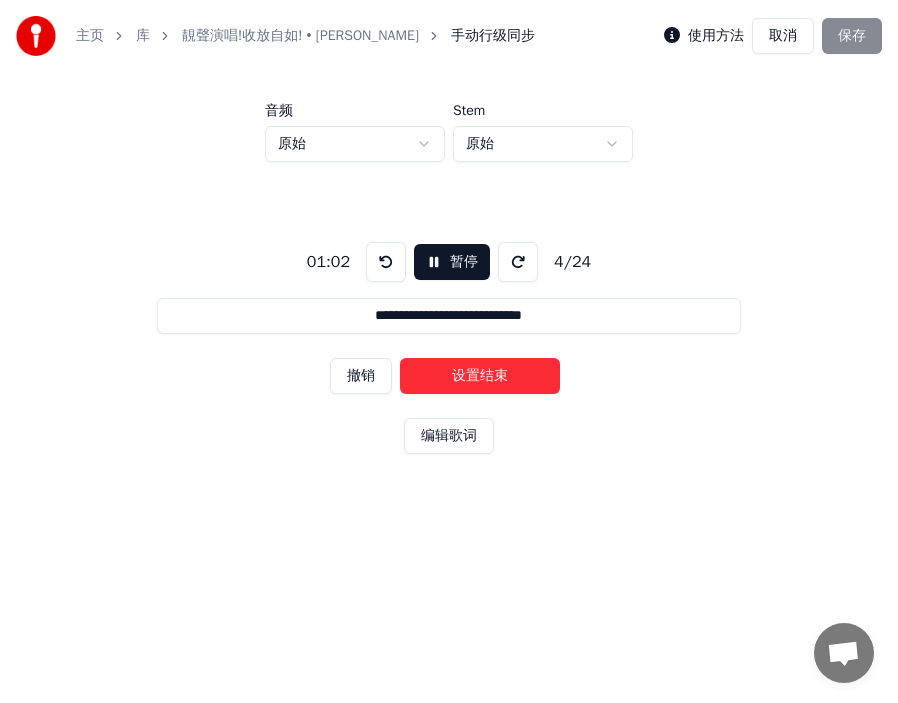click on "设置结束" at bounding box center [480, 376] 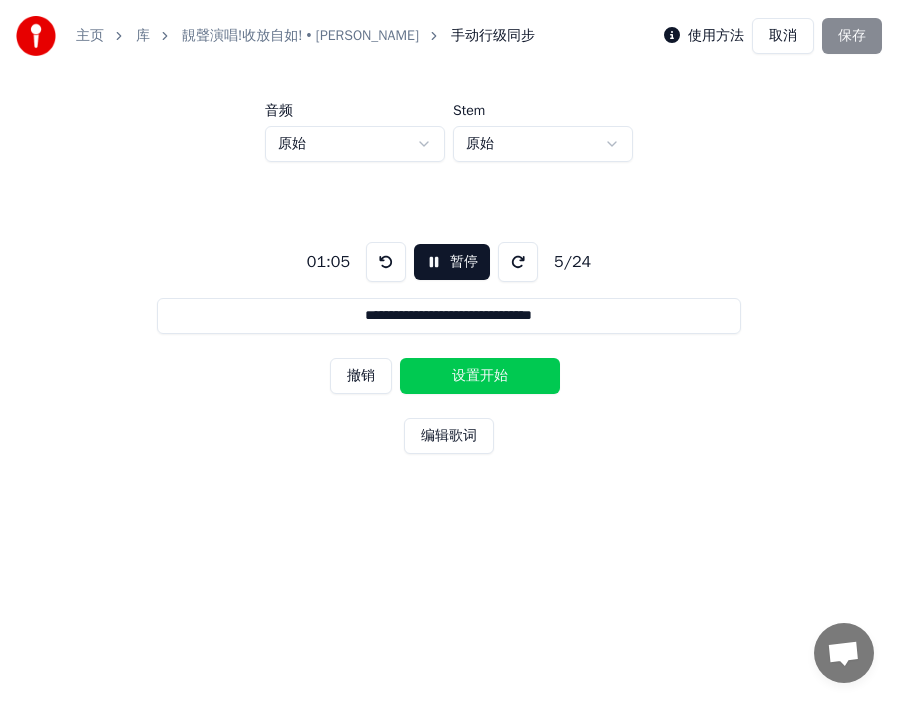 click on "设置开始" at bounding box center (480, 376) 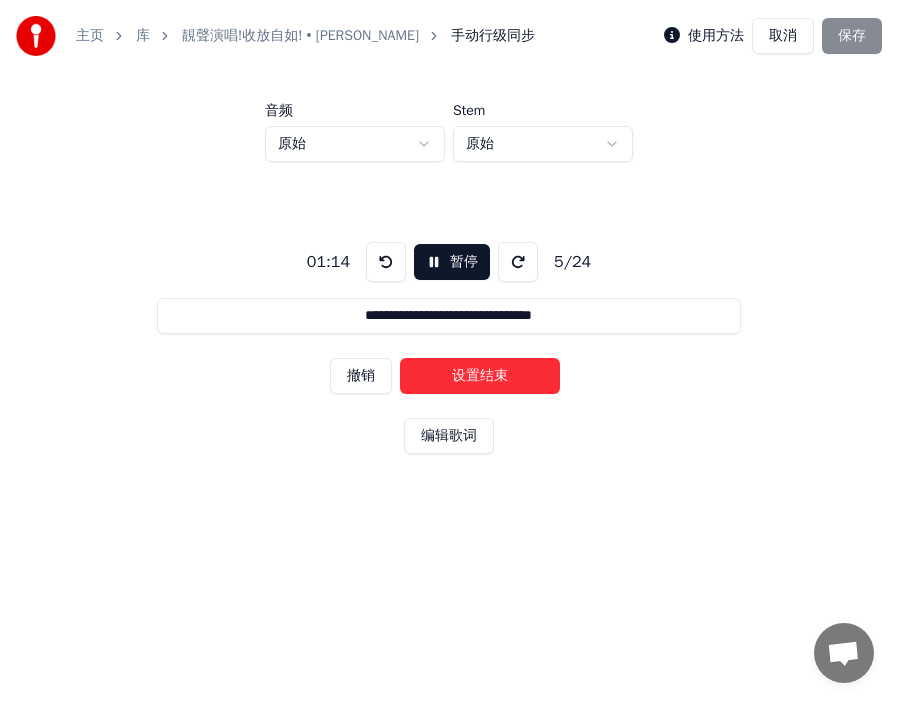 click on "设置结束" at bounding box center [480, 376] 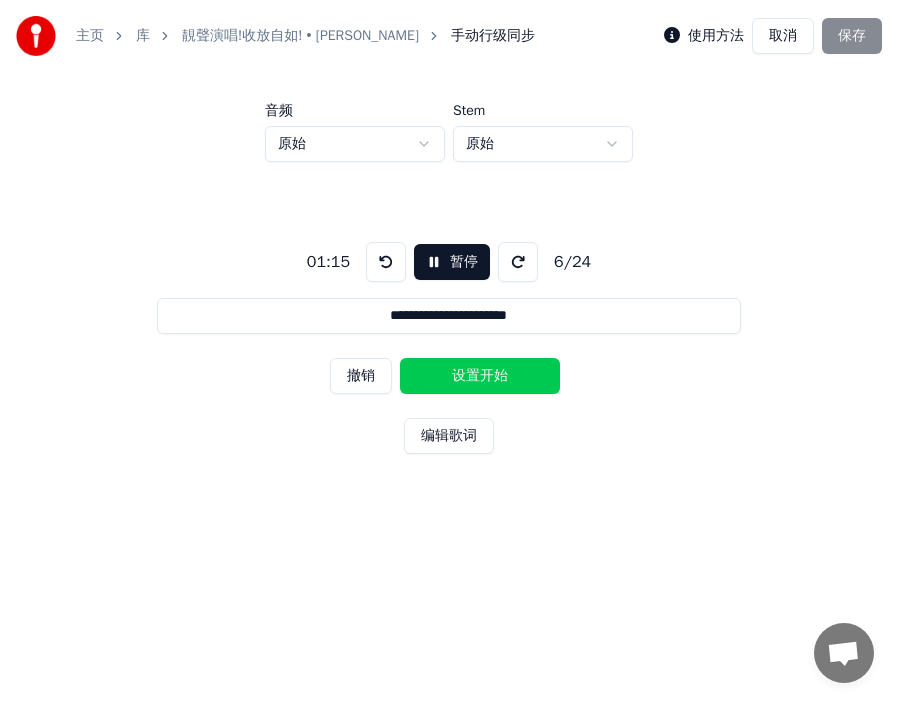 click on "设置开始" at bounding box center (480, 376) 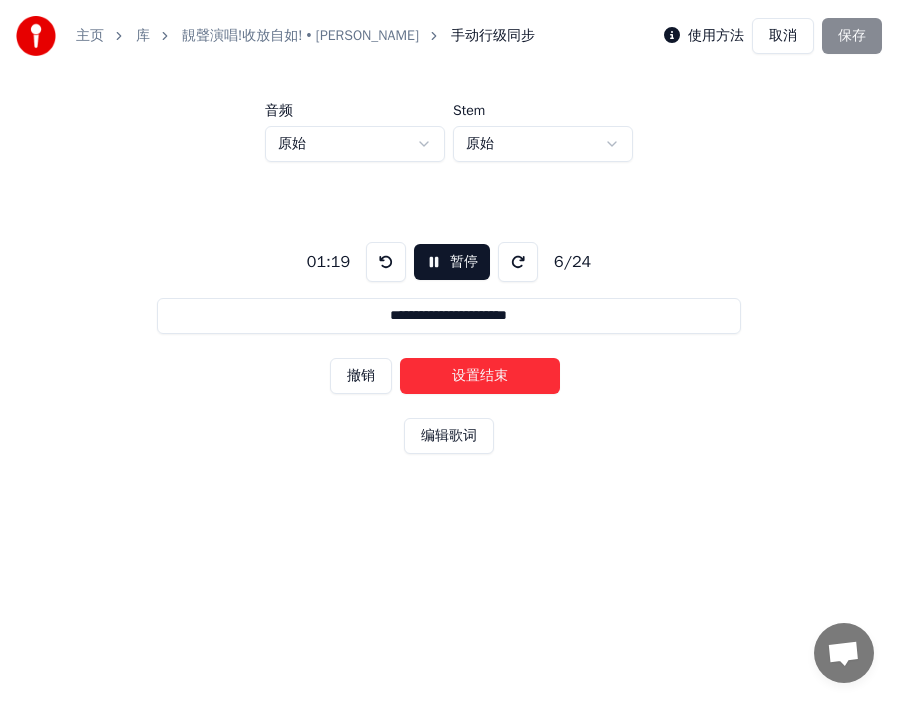 click on "设置结束" at bounding box center [480, 376] 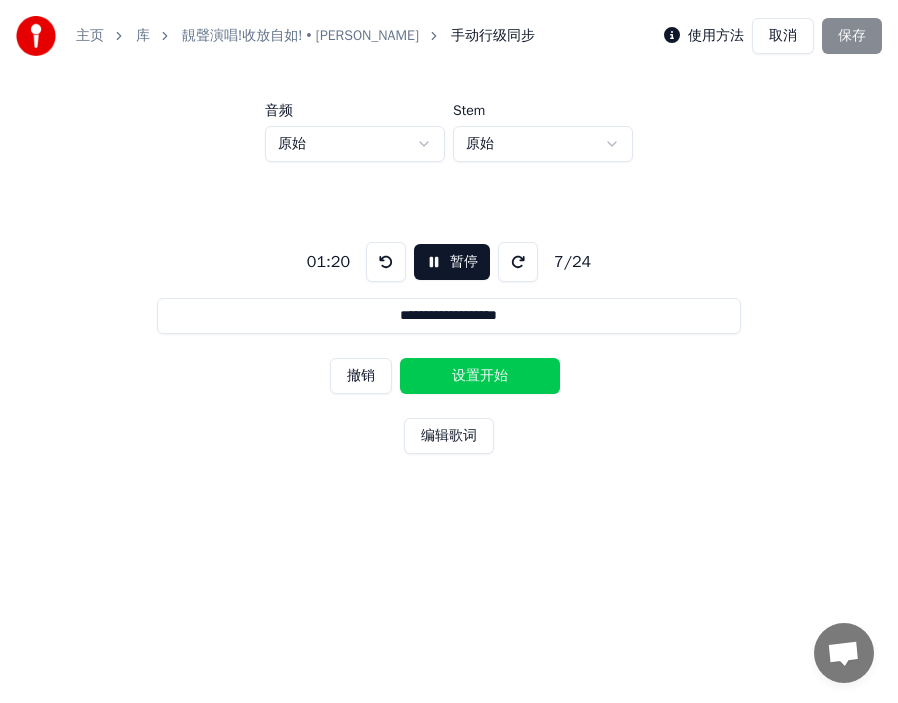 click on "设置开始" at bounding box center (480, 376) 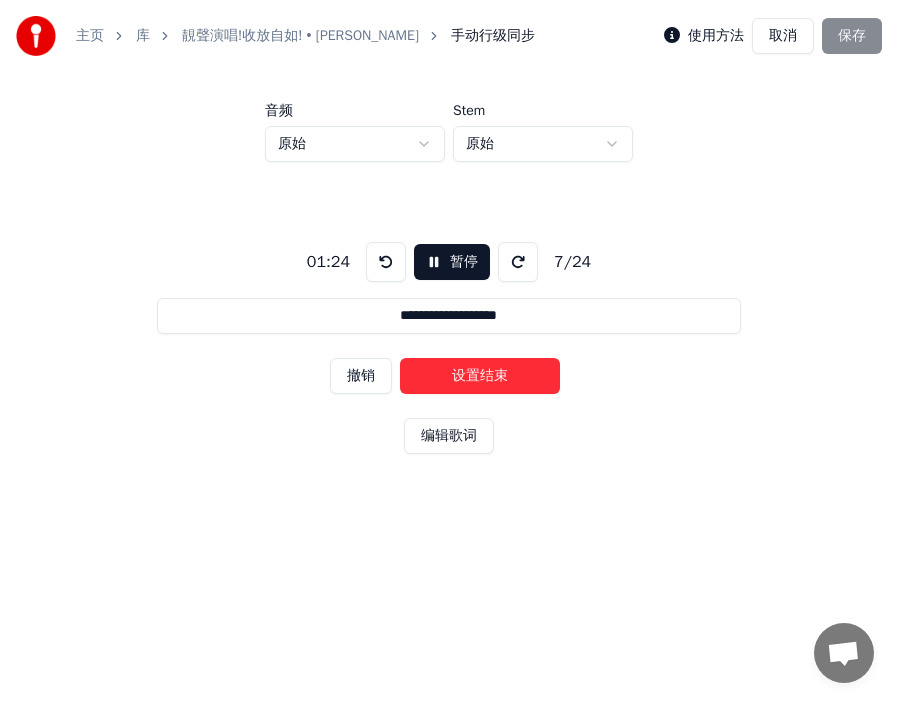 click on "设置结束" at bounding box center [480, 376] 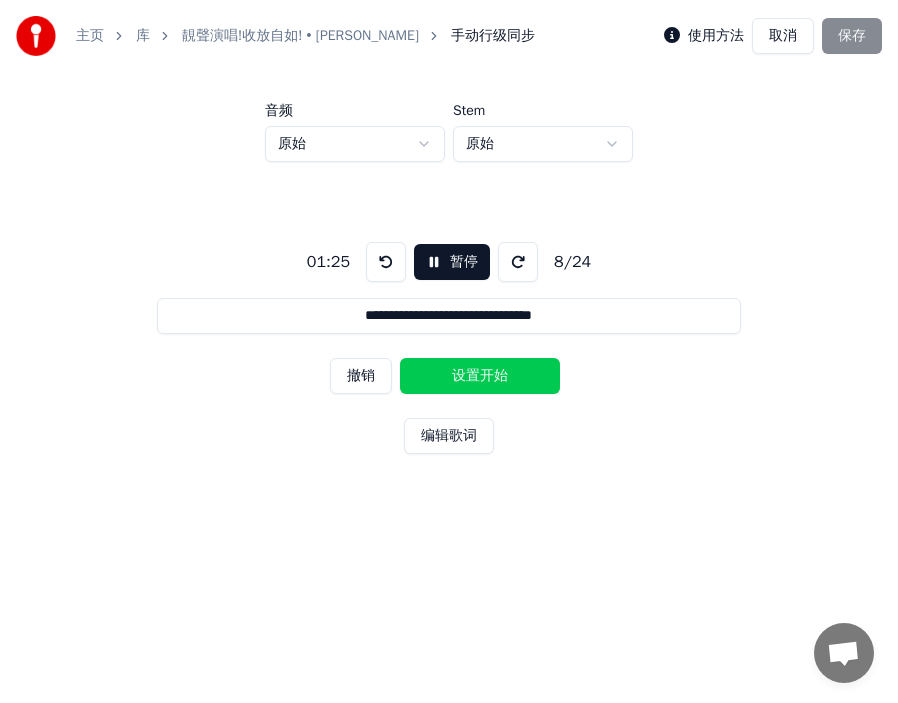 click on "设置开始" at bounding box center [480, 376] 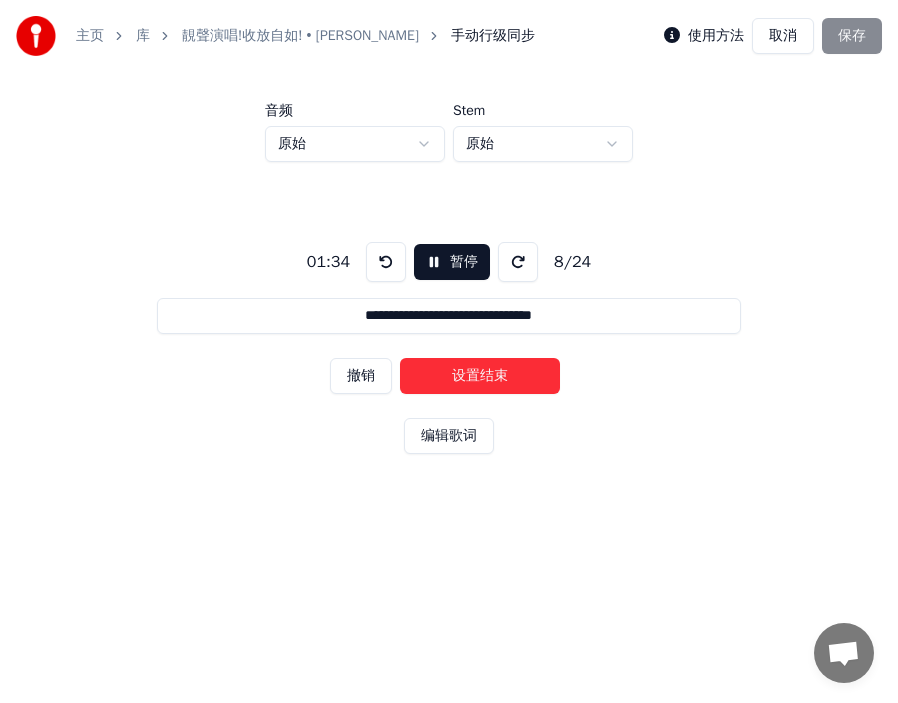 click on "设置结束" at bounding box center [480, 376] 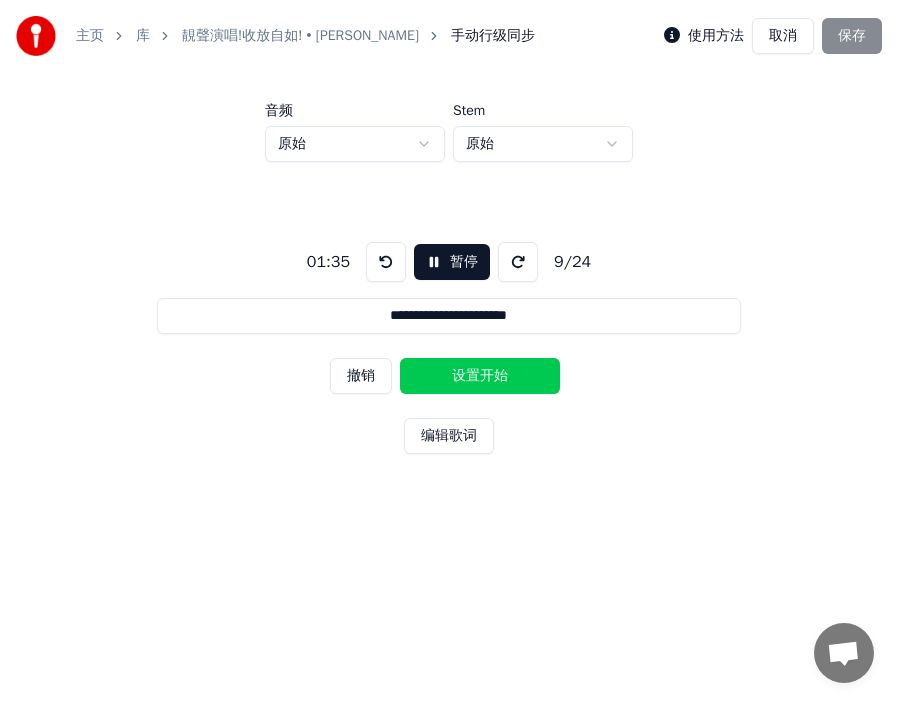 click on "设置开始" at bounding box center (480, 376) 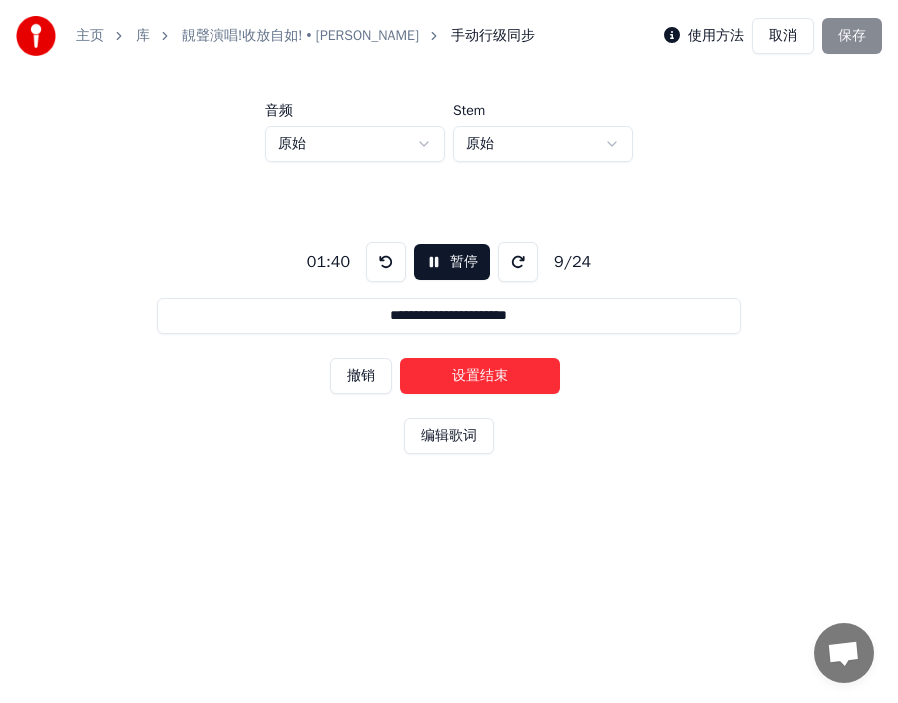 click on "设置结束" at bounding box center (480, 376) 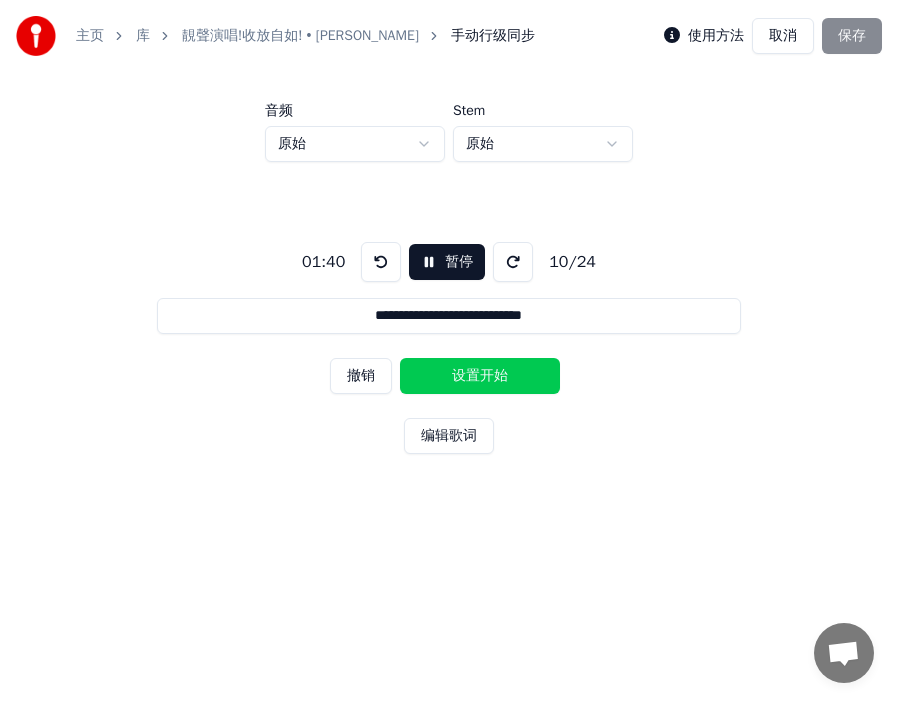 click on "设置开始" at bounding box center [480, 376] 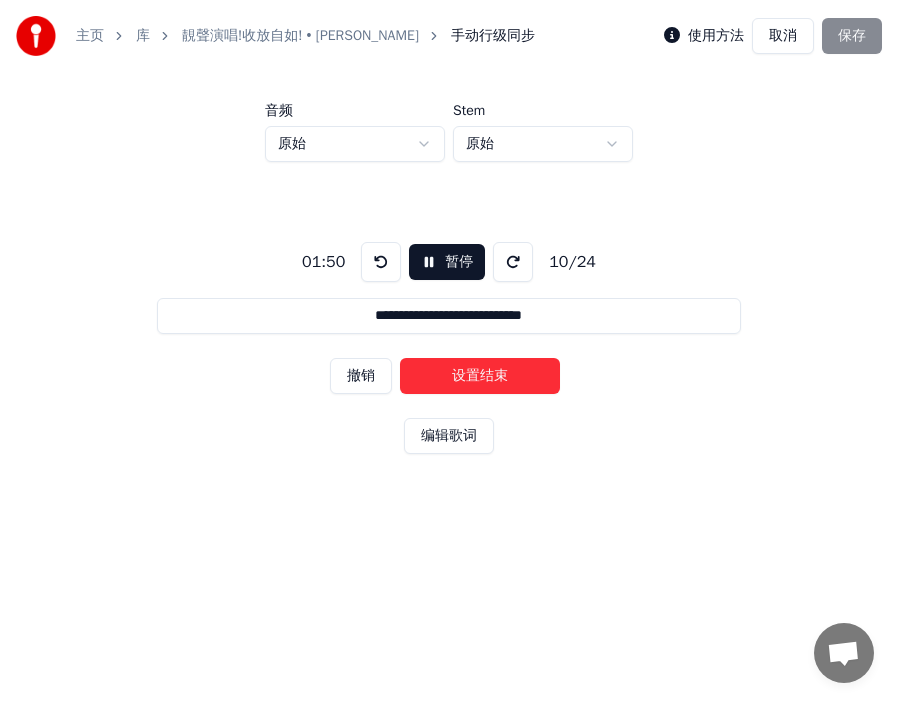 click on "设置结束" at bounding box center (480, 376) 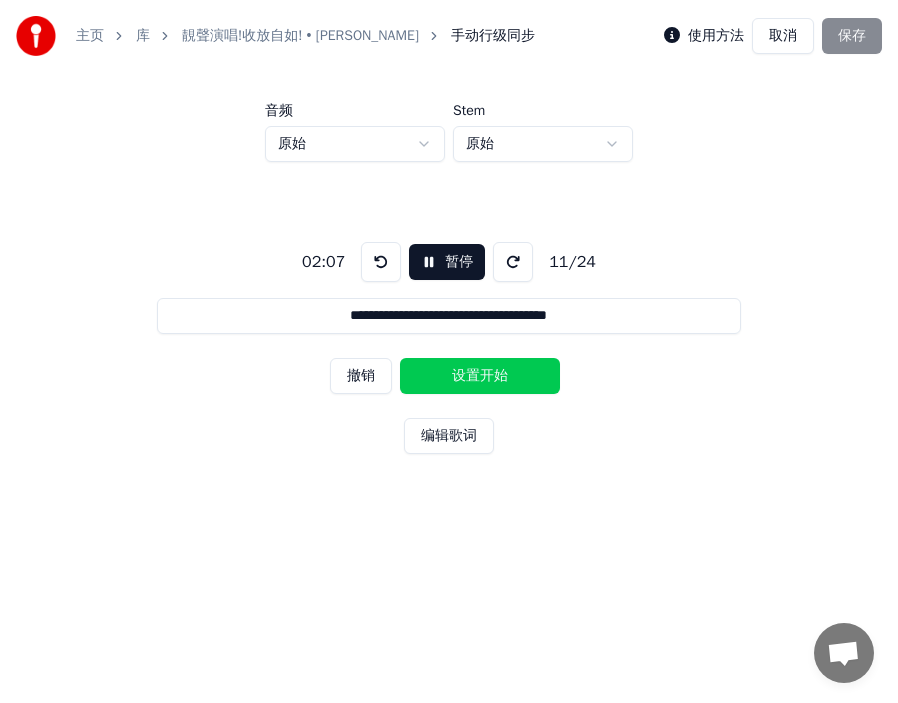 click on "设置开始" at bounding box center (480, 376) 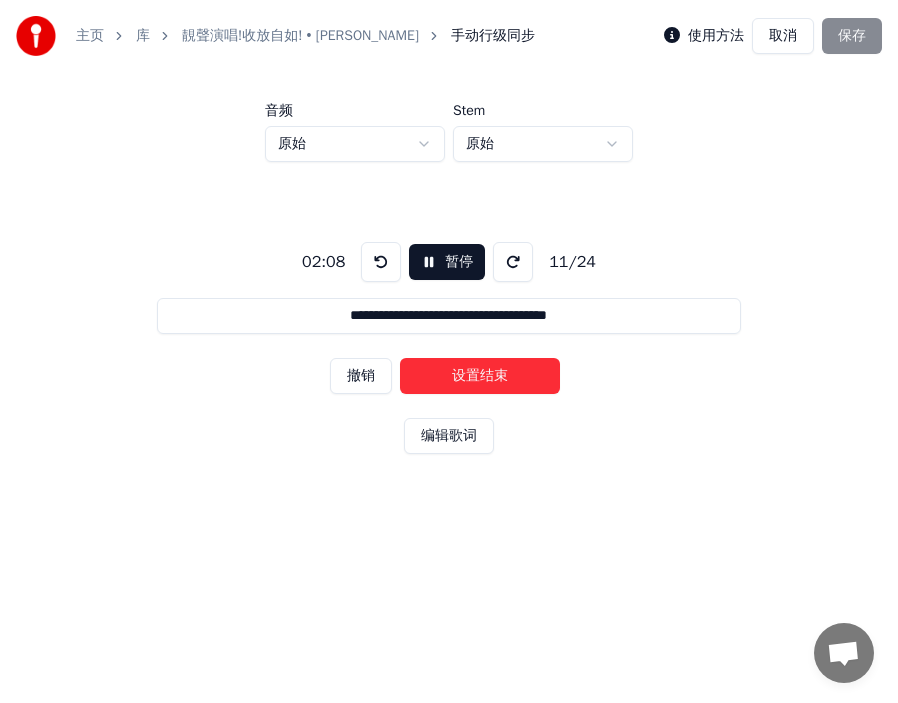 click on "撤销" at bounding box center [361, 376] 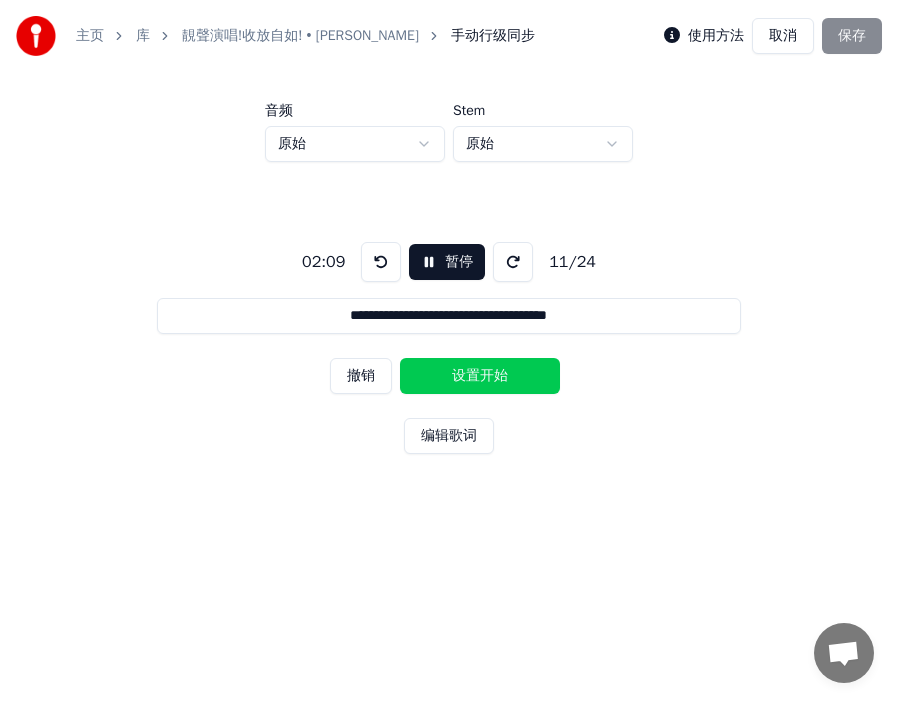 click on "设置开始" at bounding box center (480, 376) 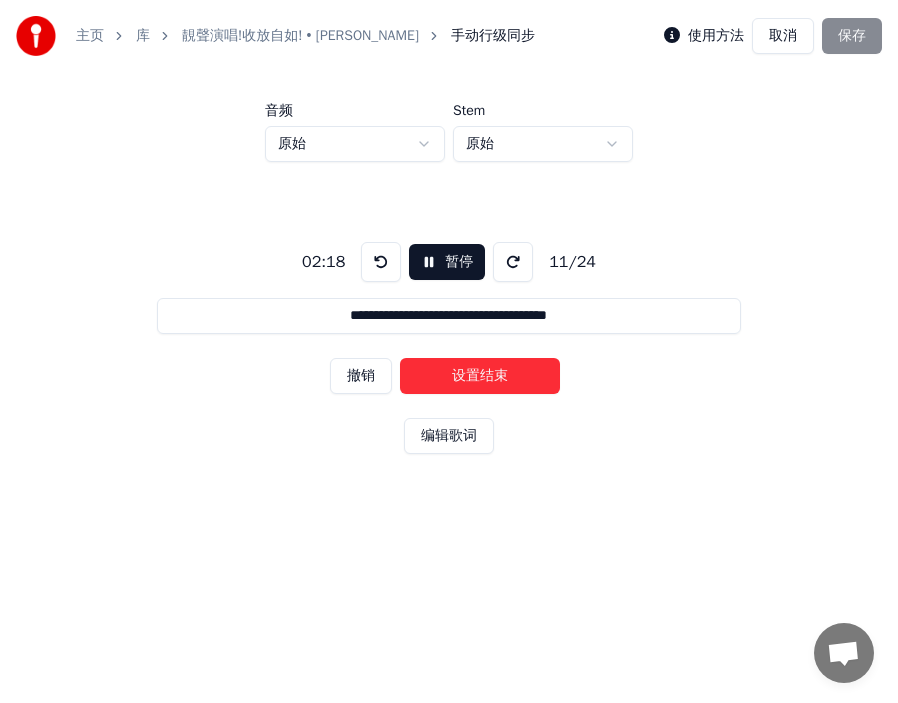 click on "设置结束" at bounding box center (480, 376) 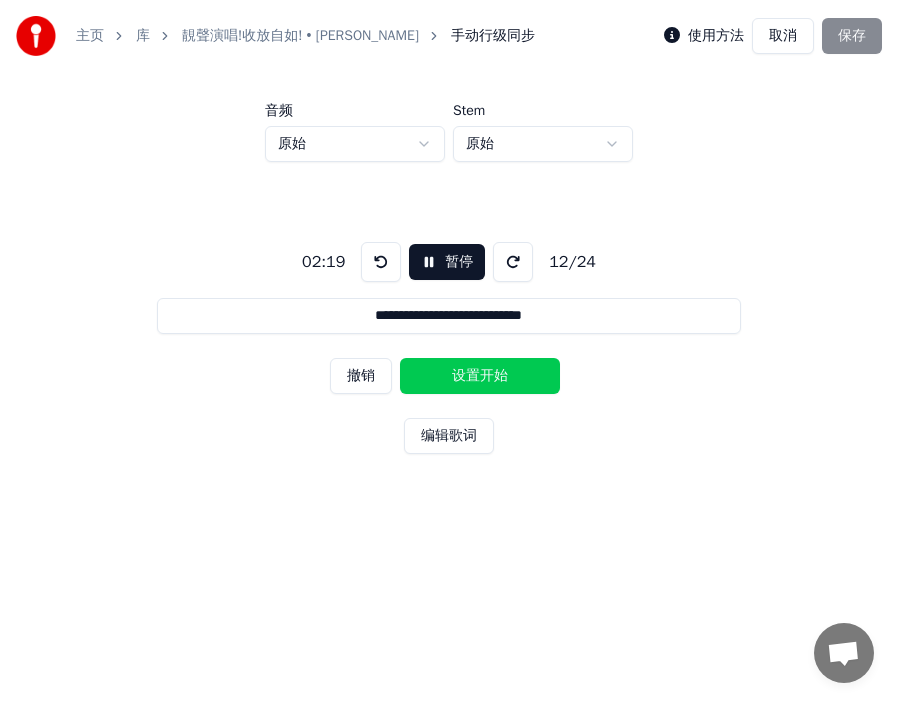 click on "设置开始" at bounding box center (480, 376) 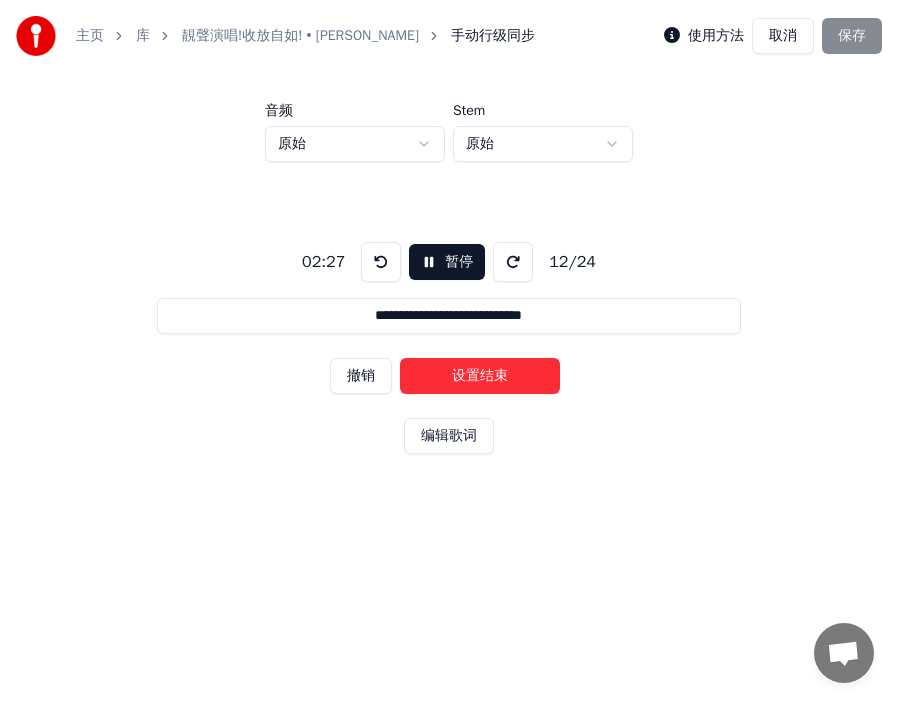 click on "设置结束" at bounding box center [480, 376] 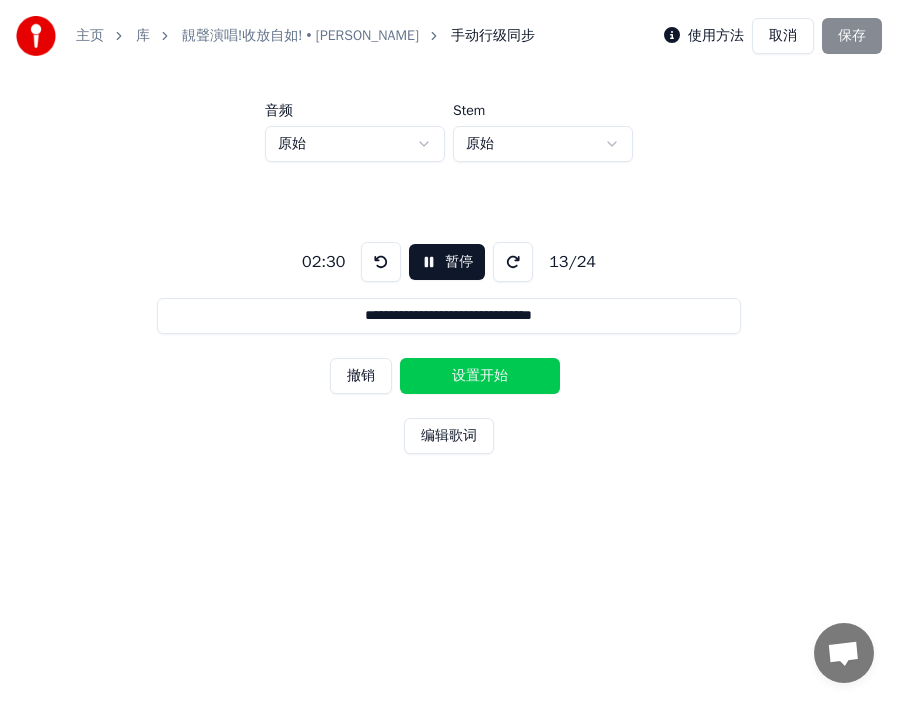 click on "设置开始" at bounding box center [480, 376] 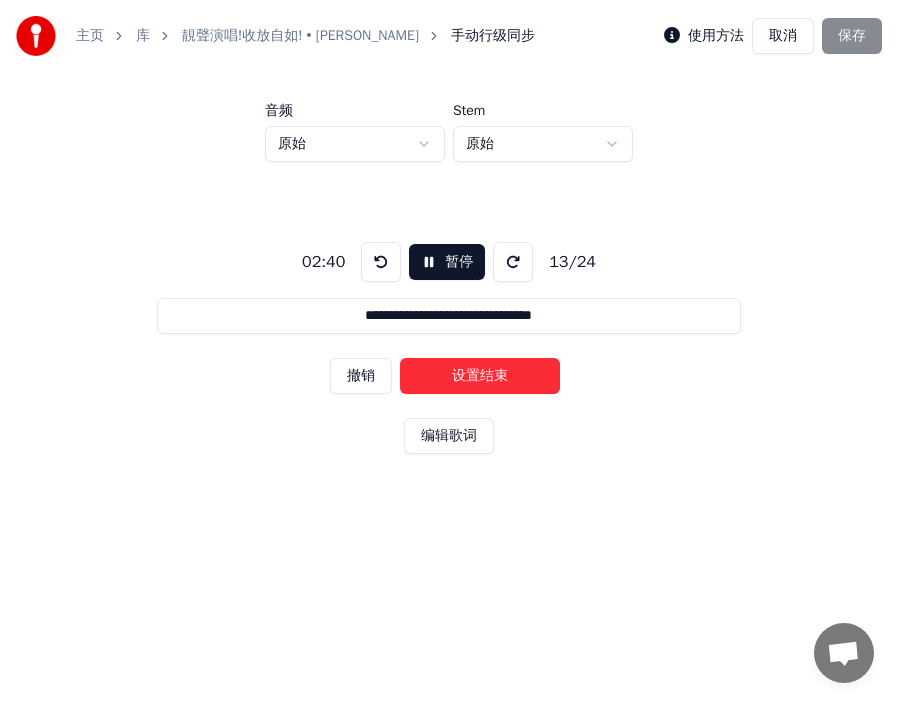 click on "设置结束" at bounding box center [480, 376] 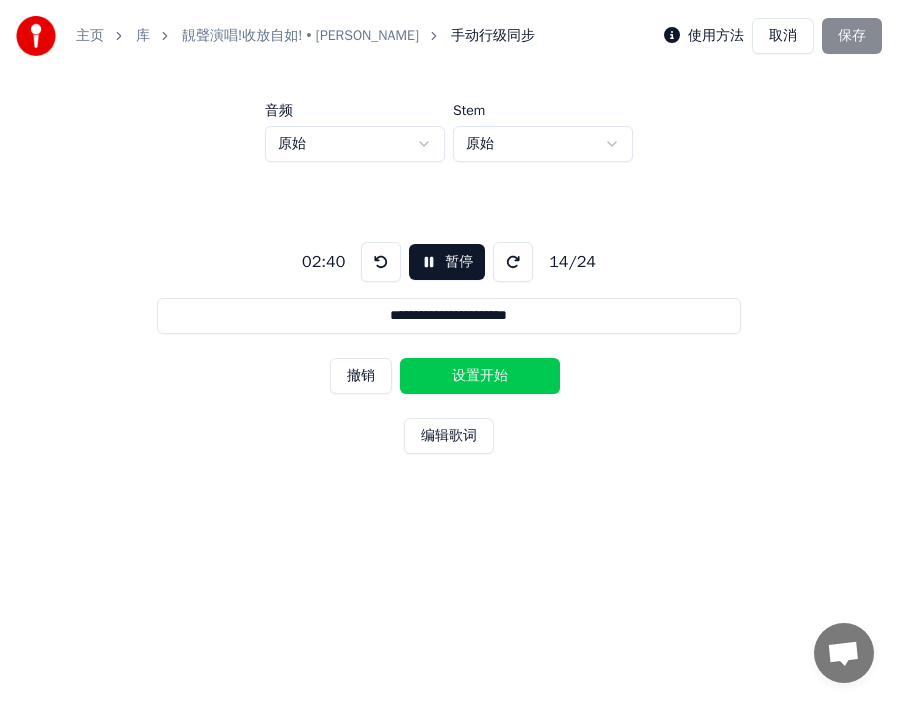 click on "设置开始" at bounding box center [480, 376] 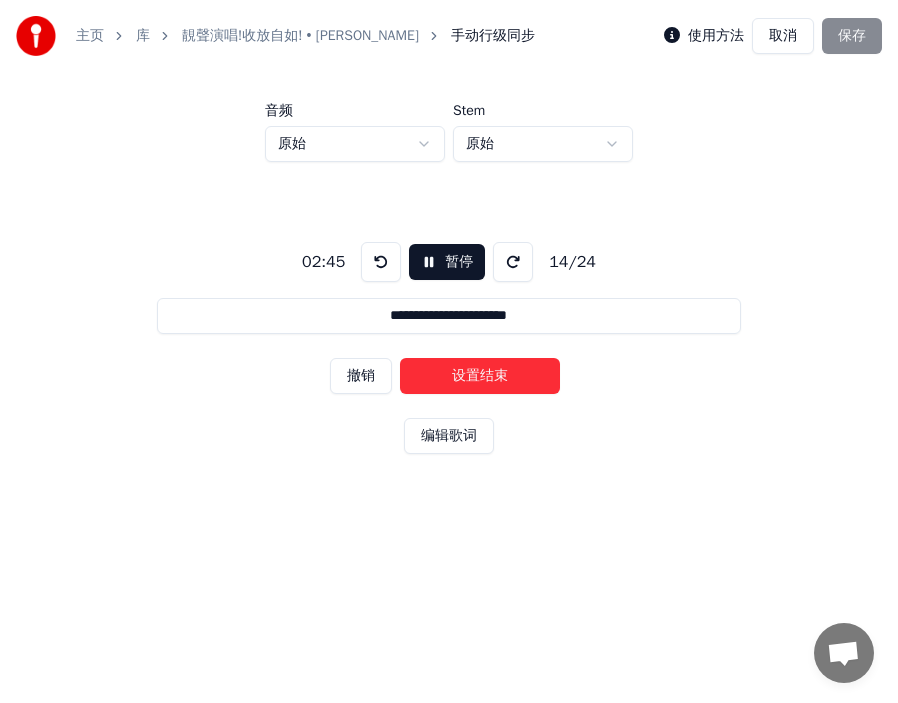 click on "设置结束" at bounding box center (480, 376) 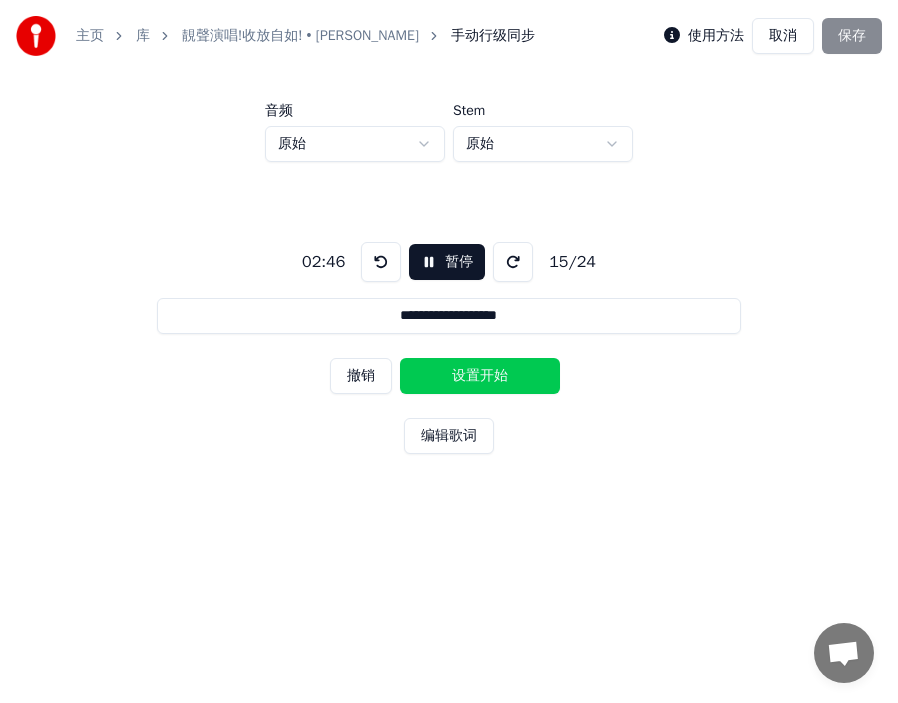 click on "设置开始" at bounding box center [480, 376] 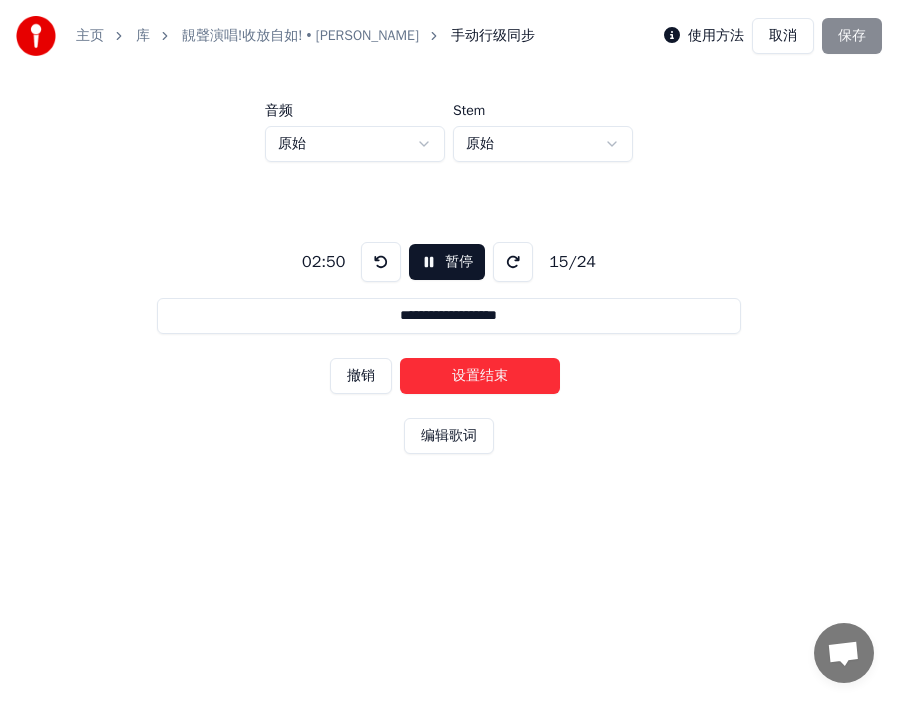 click on "设置结束" at bounding box center (480, 376) 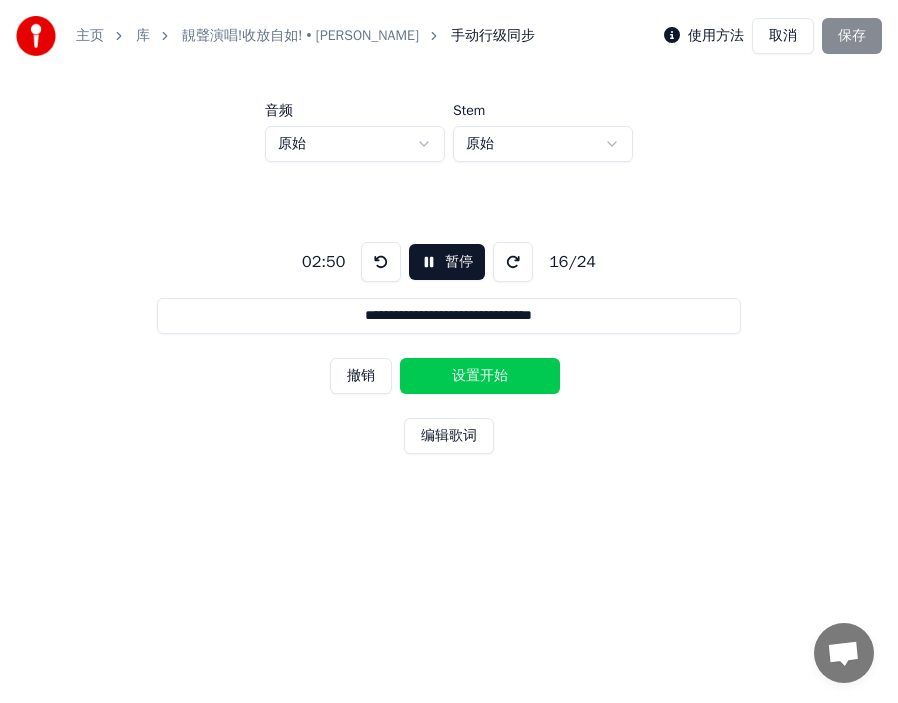 click on "设置开始" at bounding box center (480, 376) 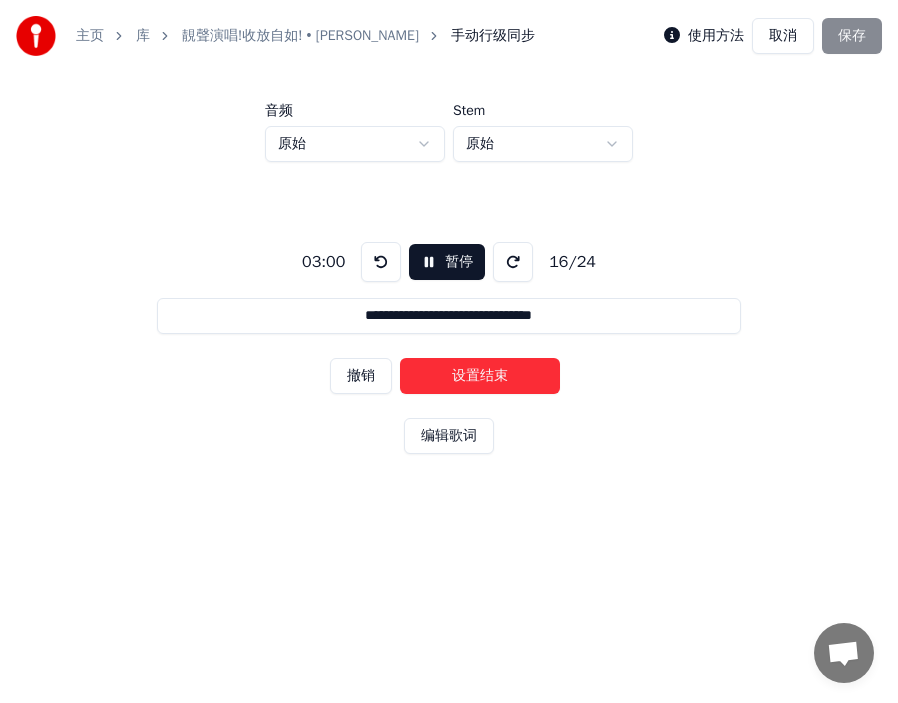 click on "设置结束" at bounding box center (480, 376) 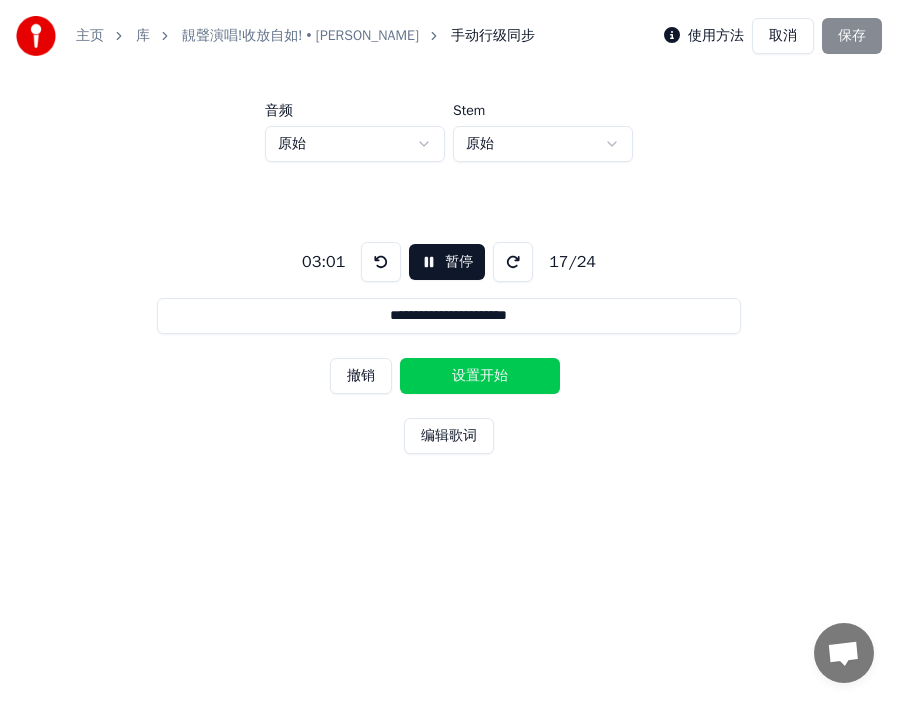 click on "设置开始" at bounding box center (480, 376) 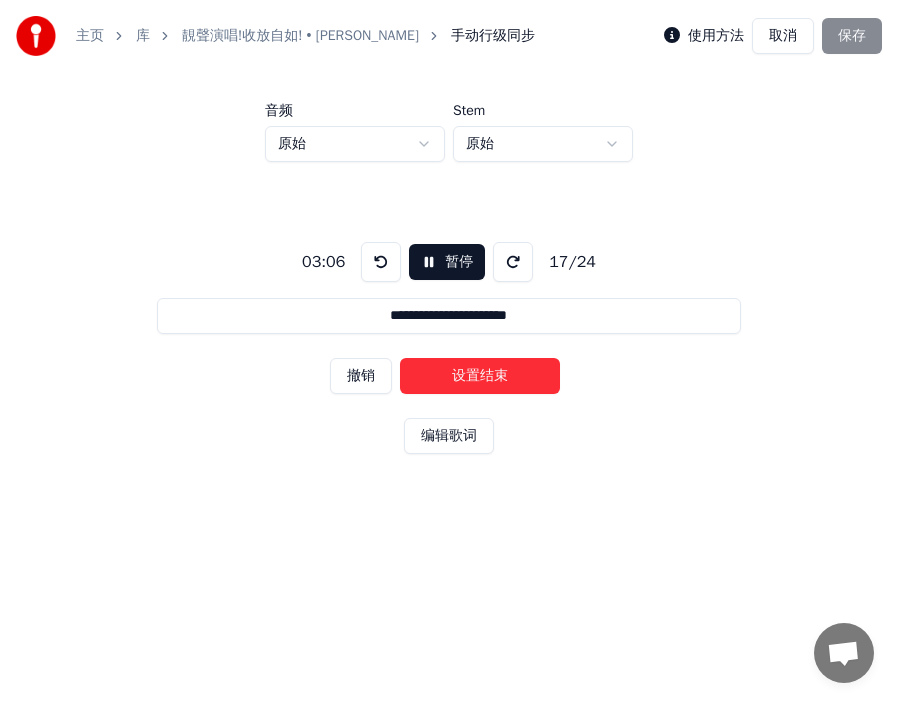 click on "设置结束" at bounding box center (480, 376) 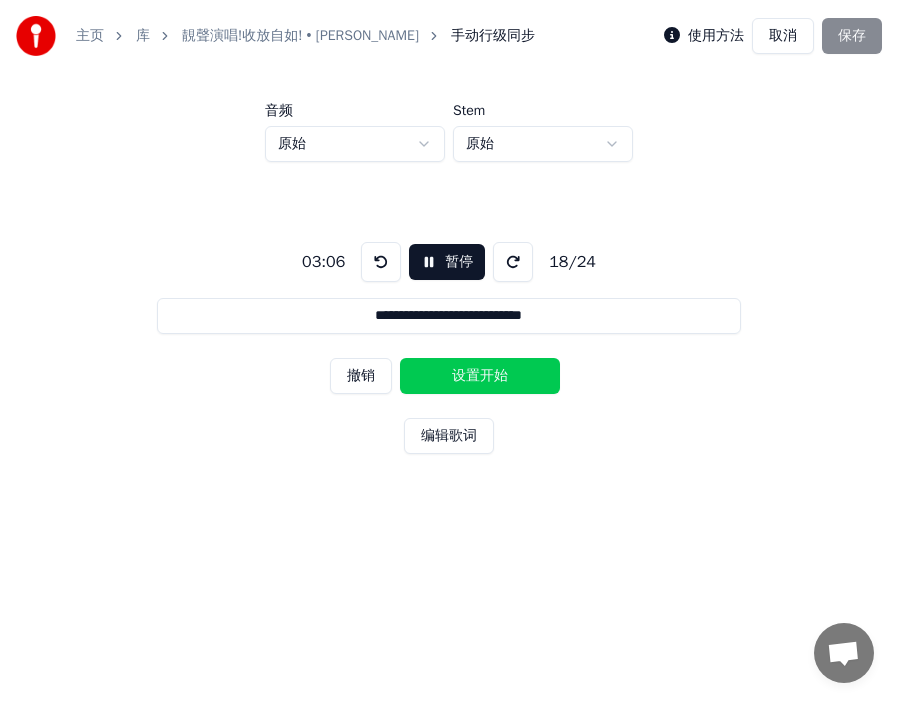 click on "设置开始" at bounding box center (480, 376) 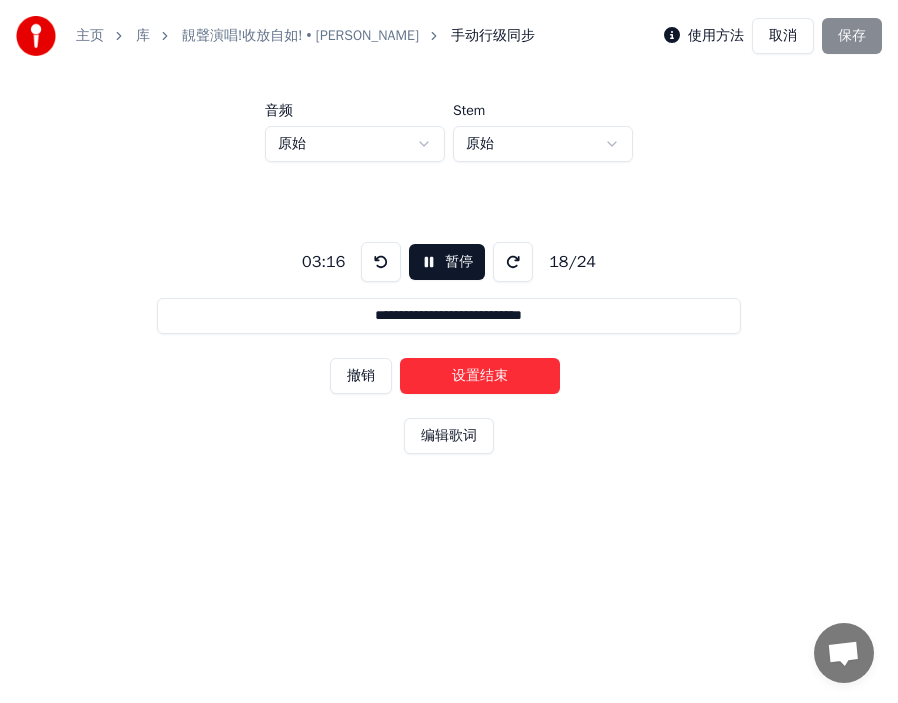 click on "设置结束" at bounding box center (480, 376) 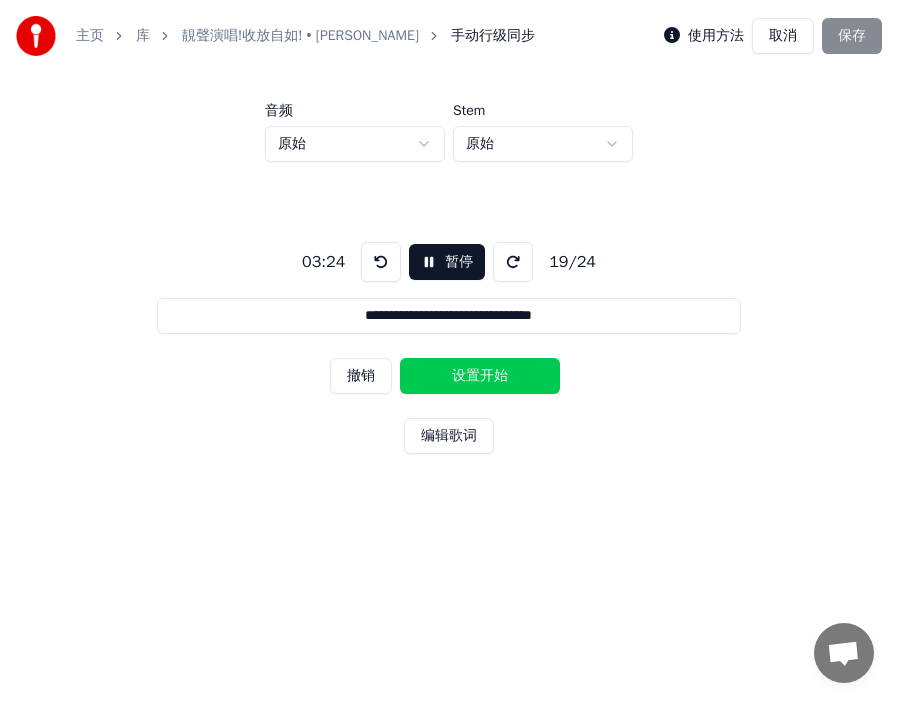 click on "设置开始" at bounding box center (480, 376) 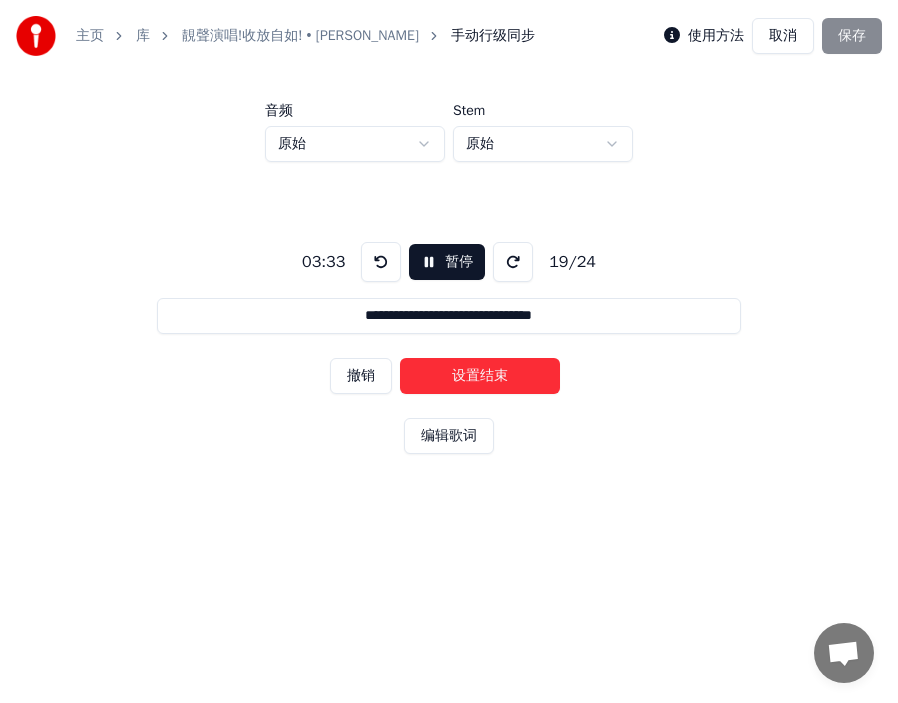 click on "设置结束" at bounding box center (480, 376) 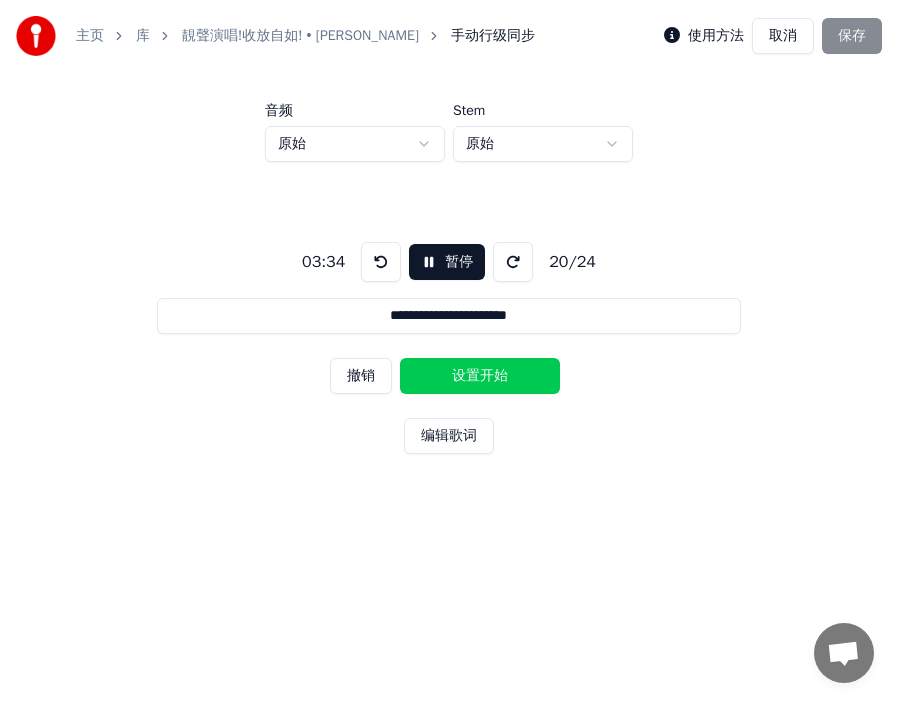 click on "设置开始" at bounding box center (480, 376) 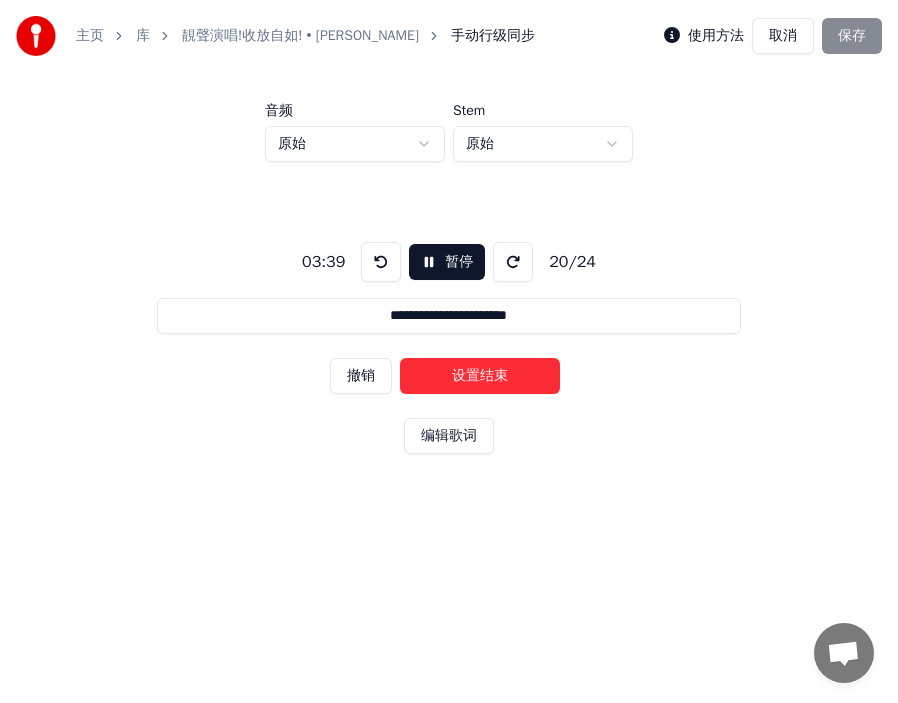 click on "设置结束" at bounding box center (480, 376) 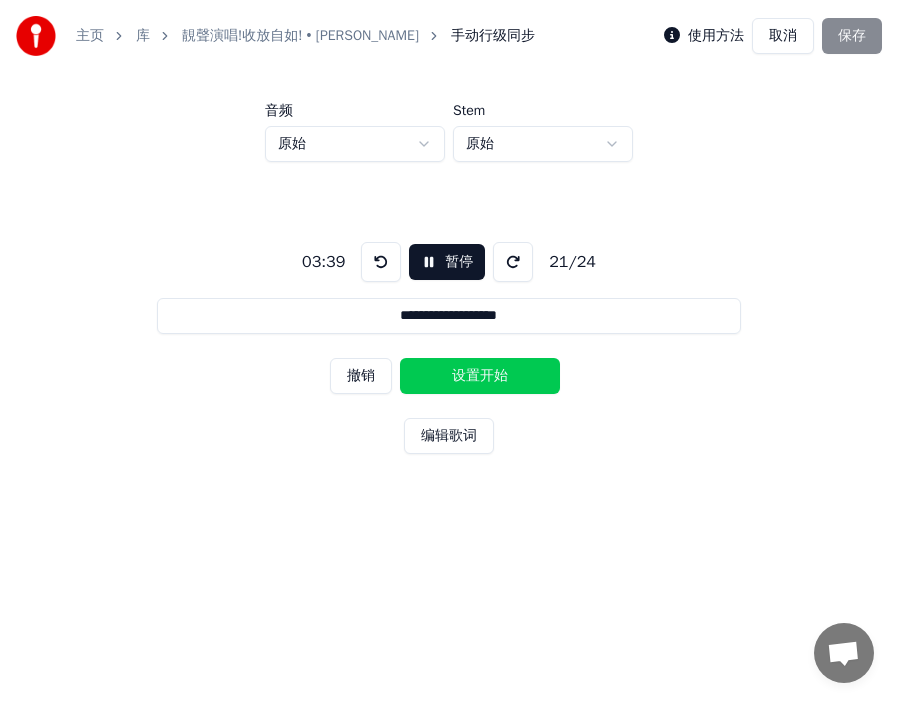click on "设置开始" at bounding box center (480, 376) 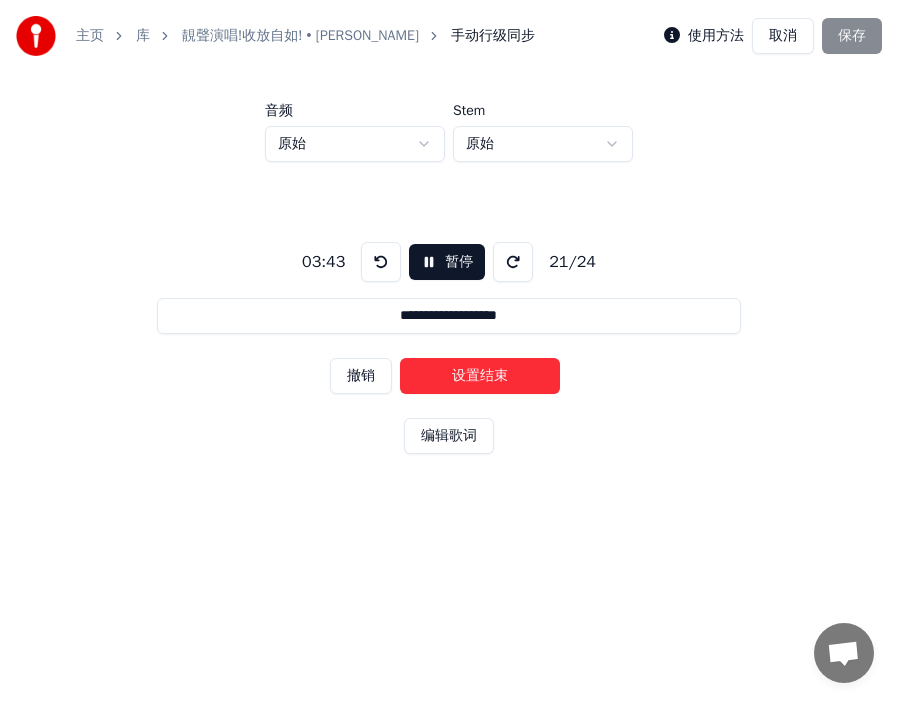 click on "设置结束" at bounding box center (480, 376) 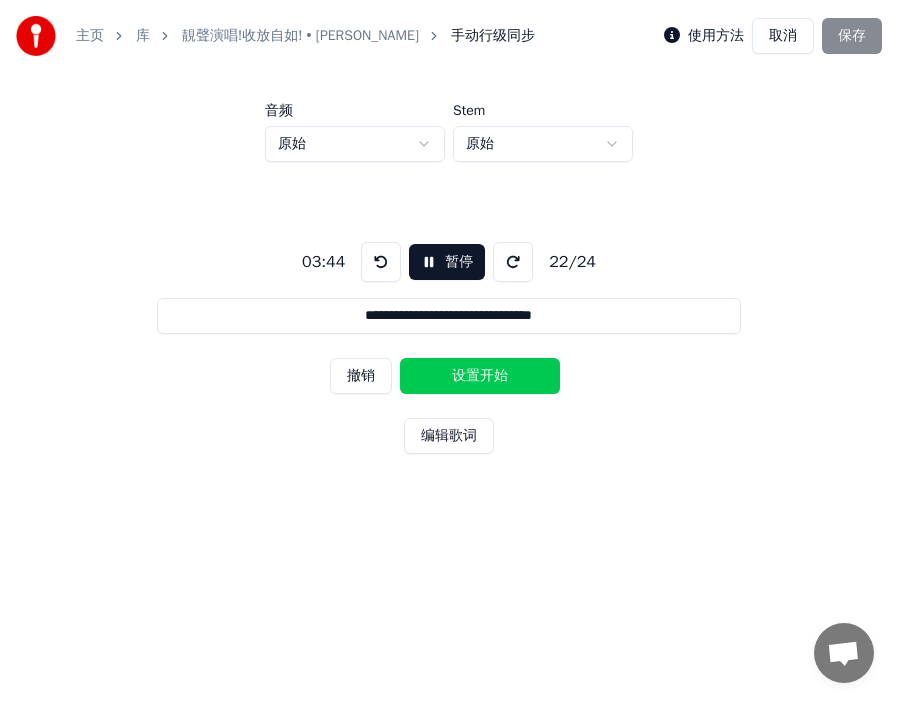 click on "设置开始" at bounding box center (480, 376) 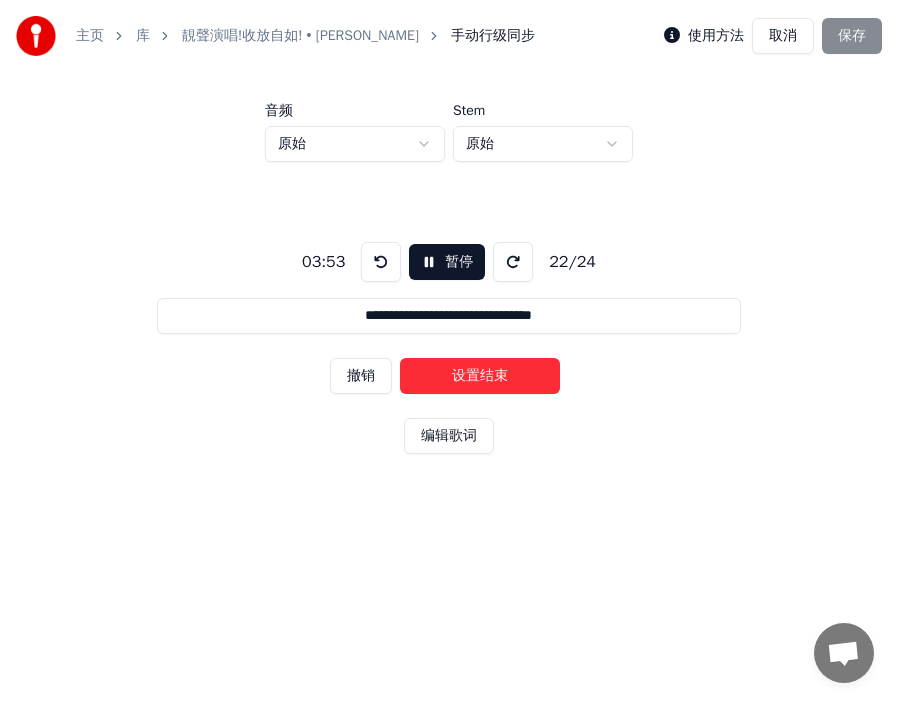click on "设置结束" at bounding box center (480, 376) 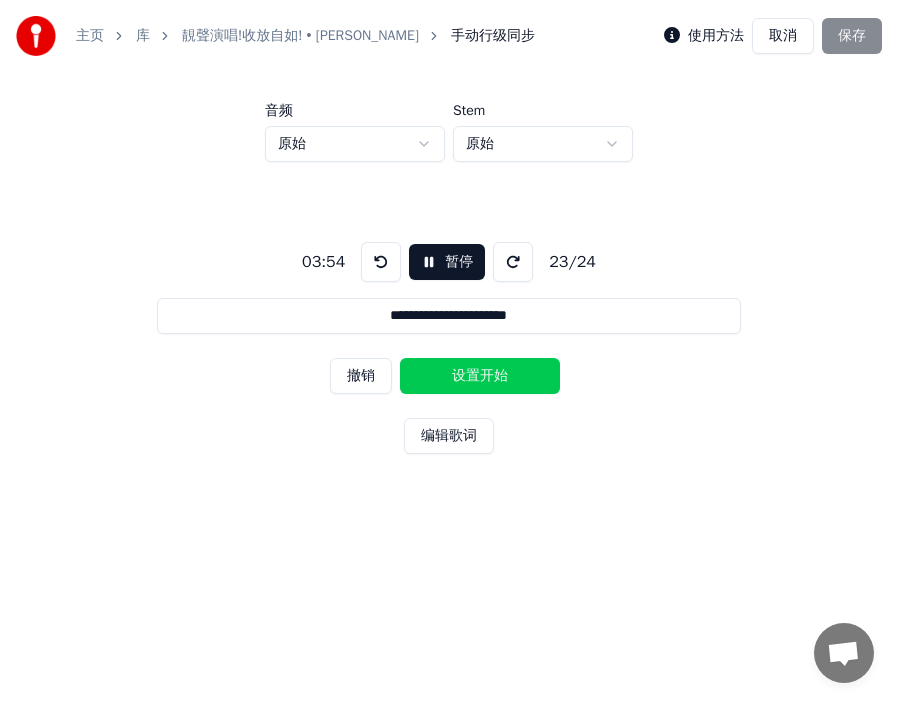 click on "设置开始" at bounding box center (480, 376) 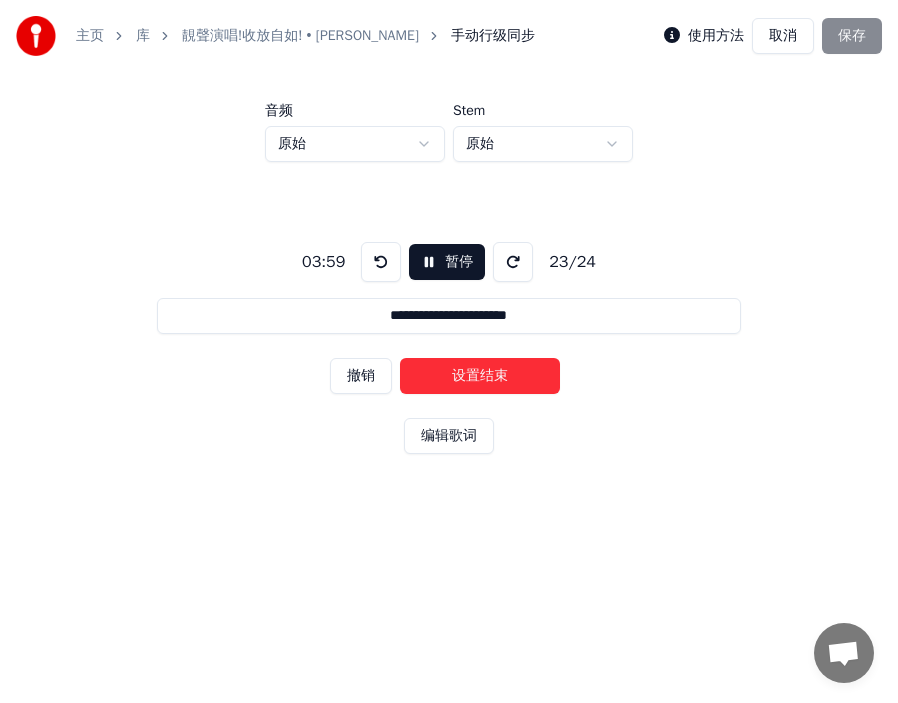 click on "设置结束" at bounding box center [480, 376] 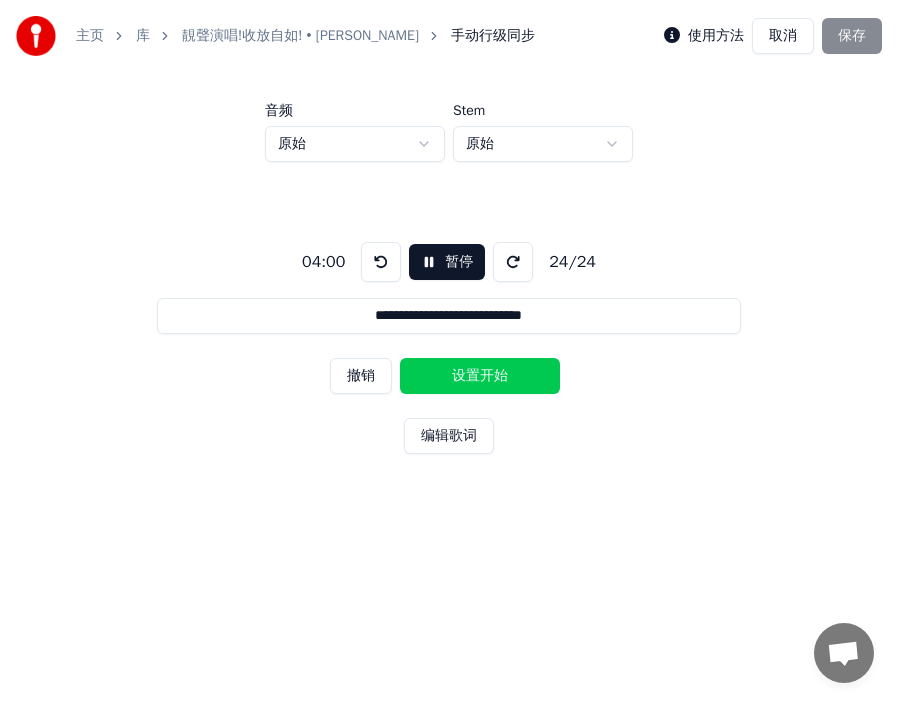 click on "设置开始" at bounding box center (480, 376) 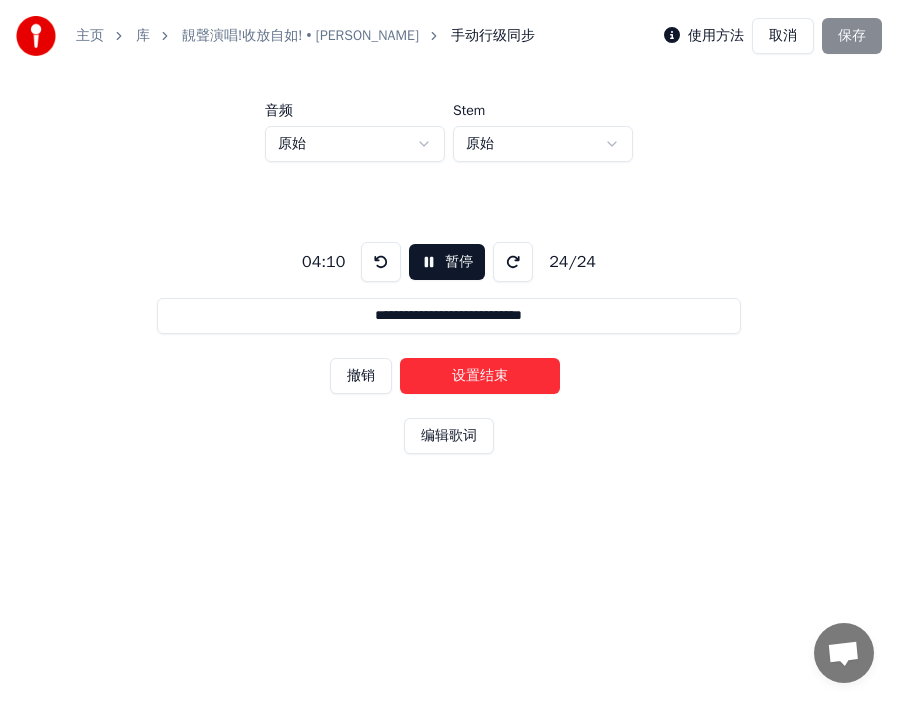 click on "设置结束" at bounding box center [480, 376] 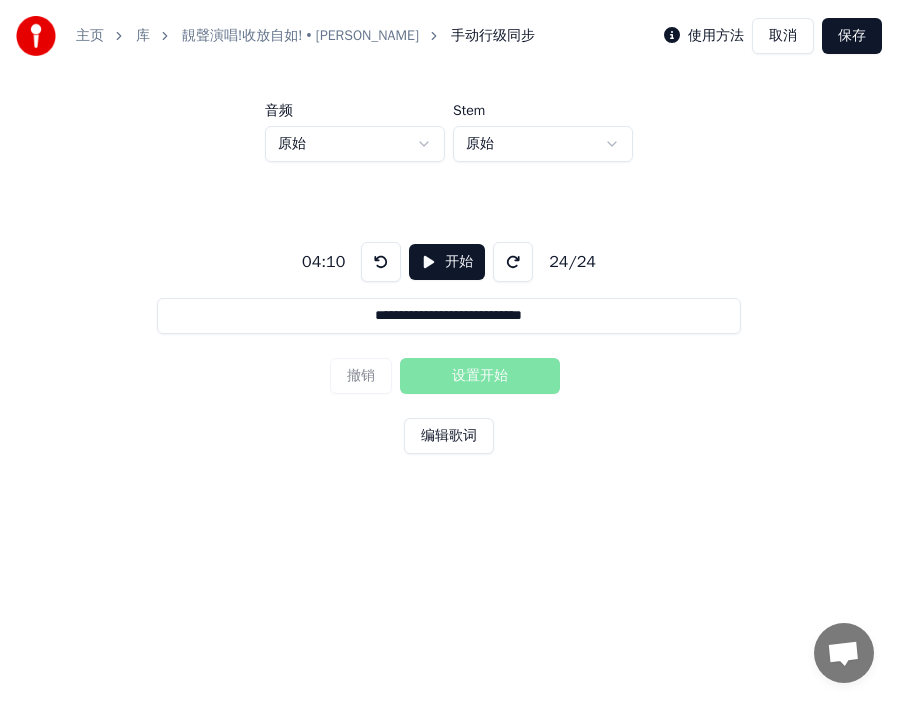 click on "保存" at bounding box center (852, 36) 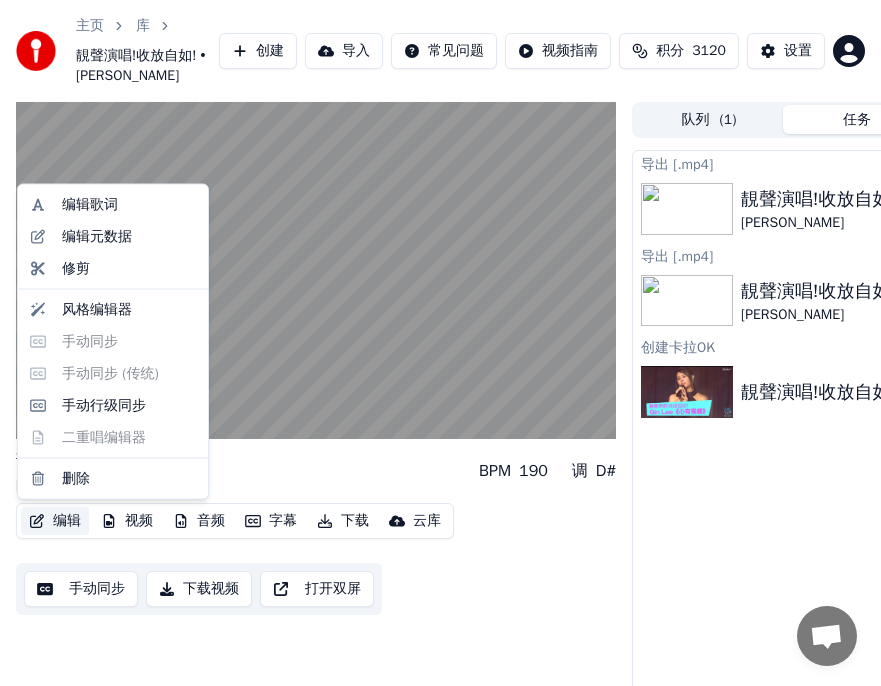 click on "编辑" at bounding box center (55, 521) 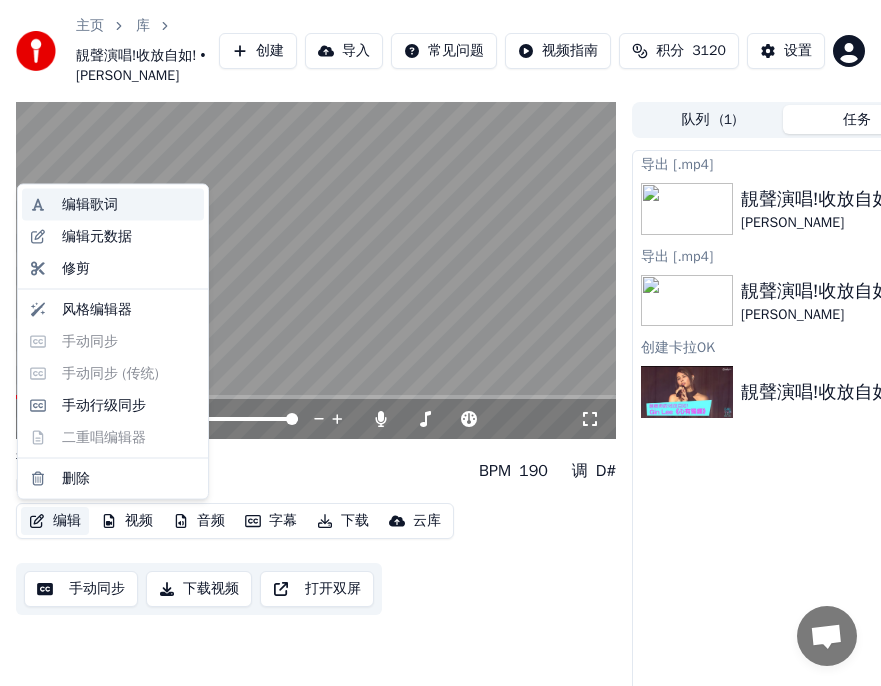 click on "编辑歌词" at bounding box center (90, 205) 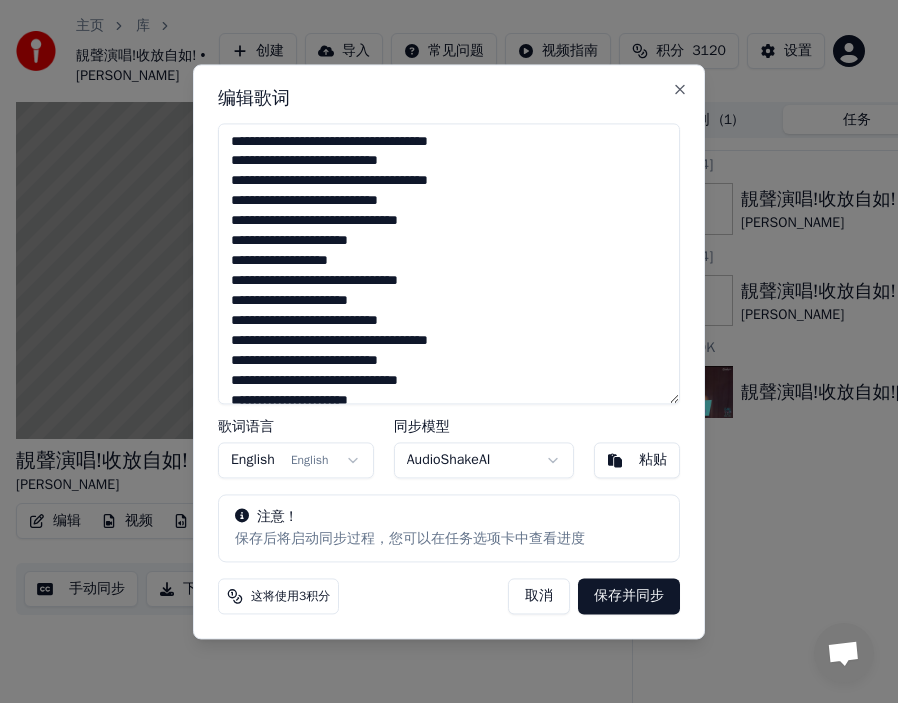 click on "**********" at bounding box center (449, 263) 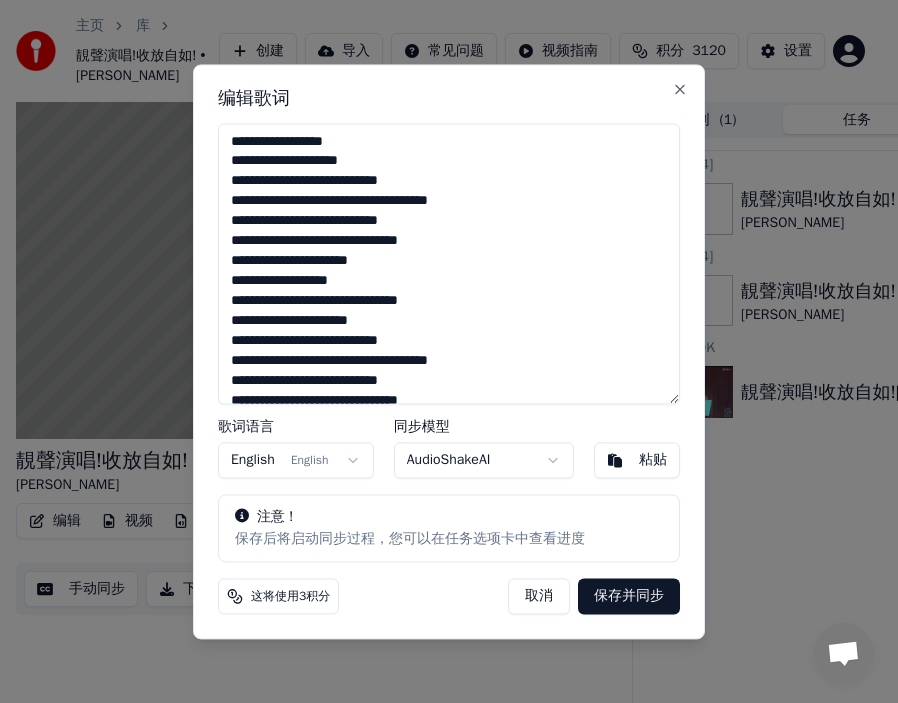click on "**********" at bounding box center (449, 263) 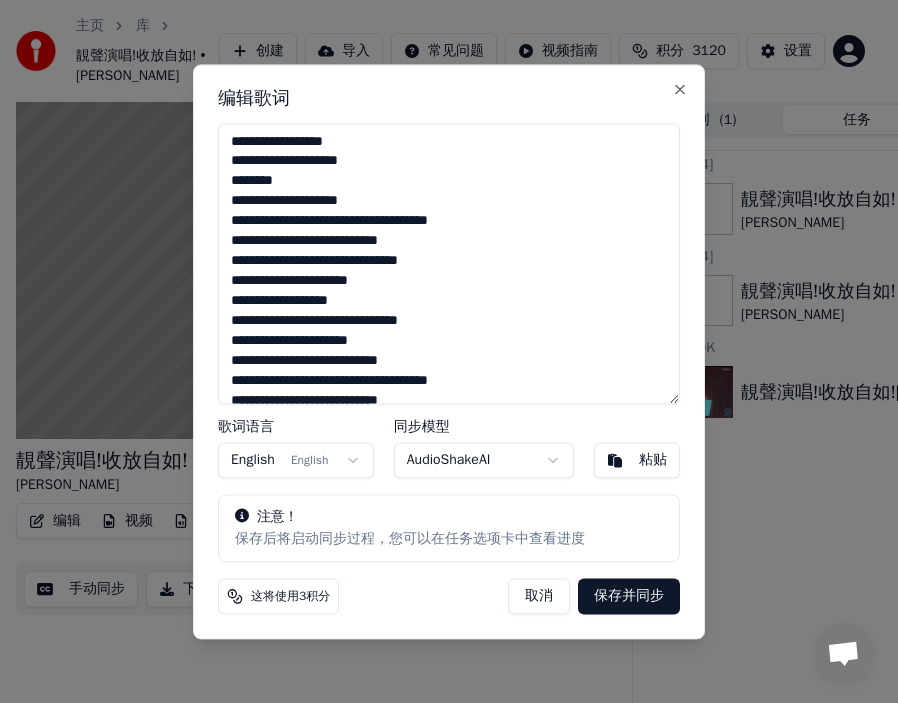 click on "**********" at bounding box center (449, 263) 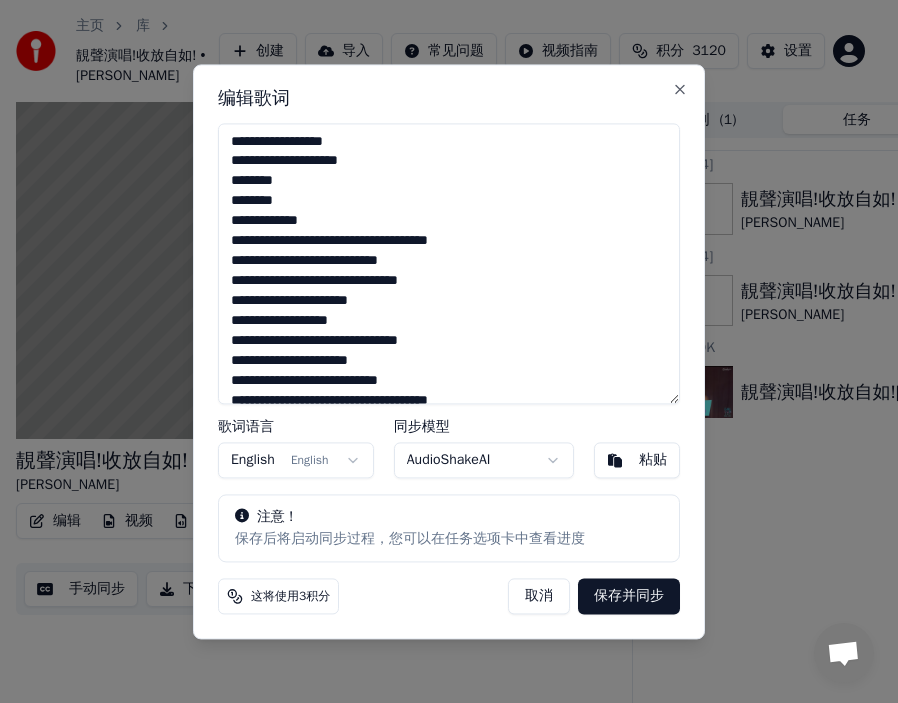 click on "**********" at bounding box center (449, 263) 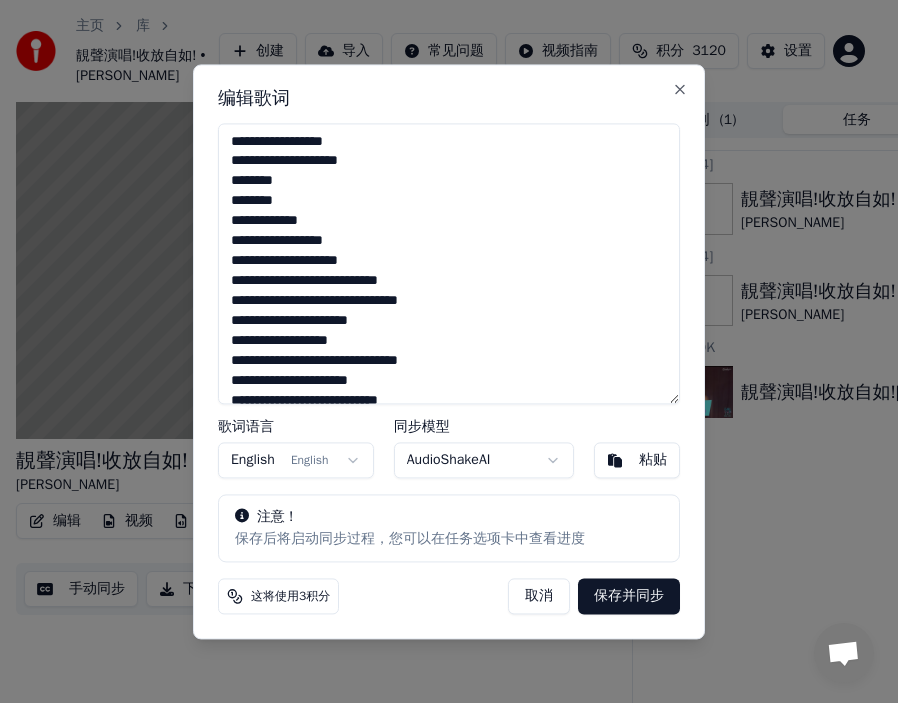 click on "**********" at bounding box center [449, 263] 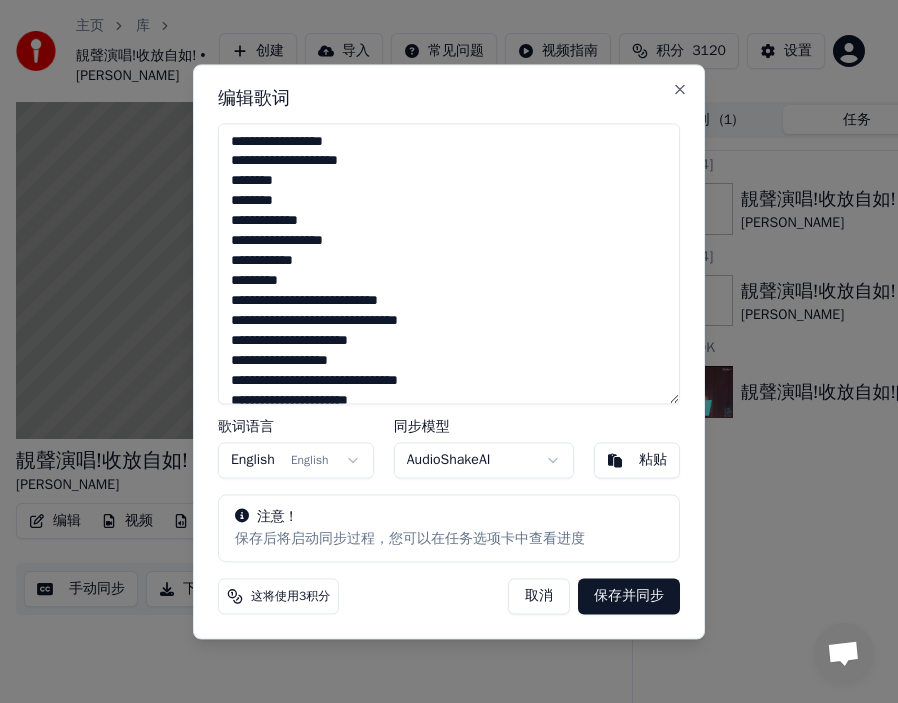 click on "**********" at bounding box center [449, 263] 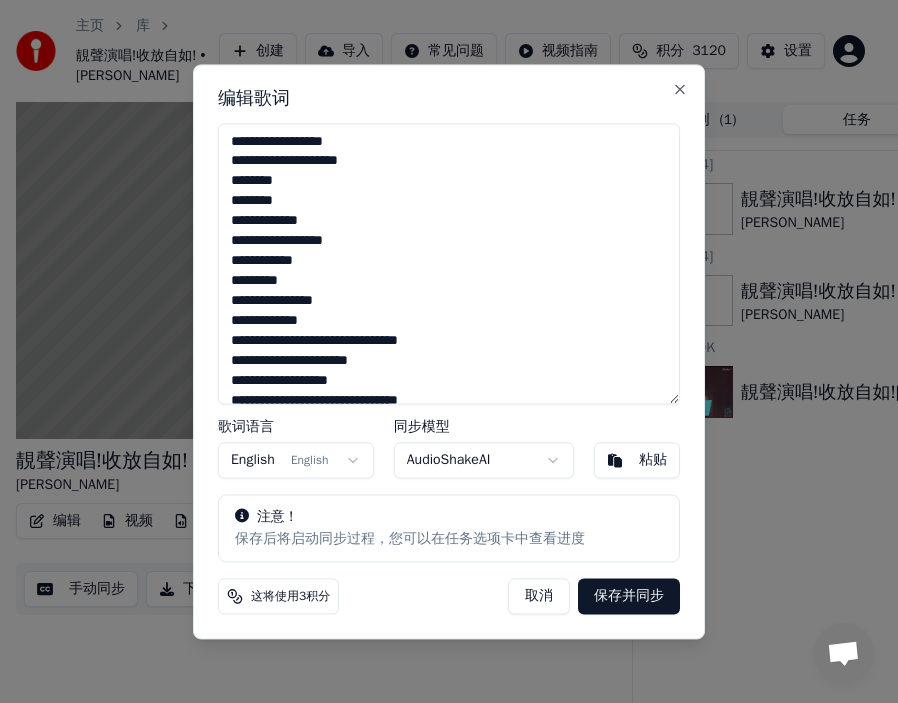 click on "**********" at bounding box center (449, 263) 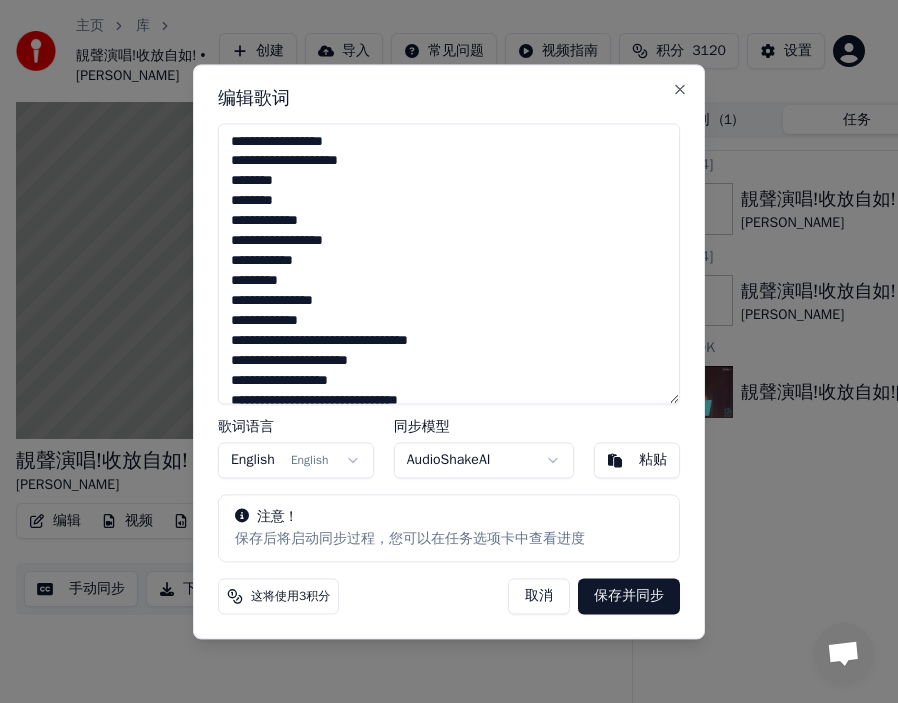 click on "**********" at bounding box center [449, 263] 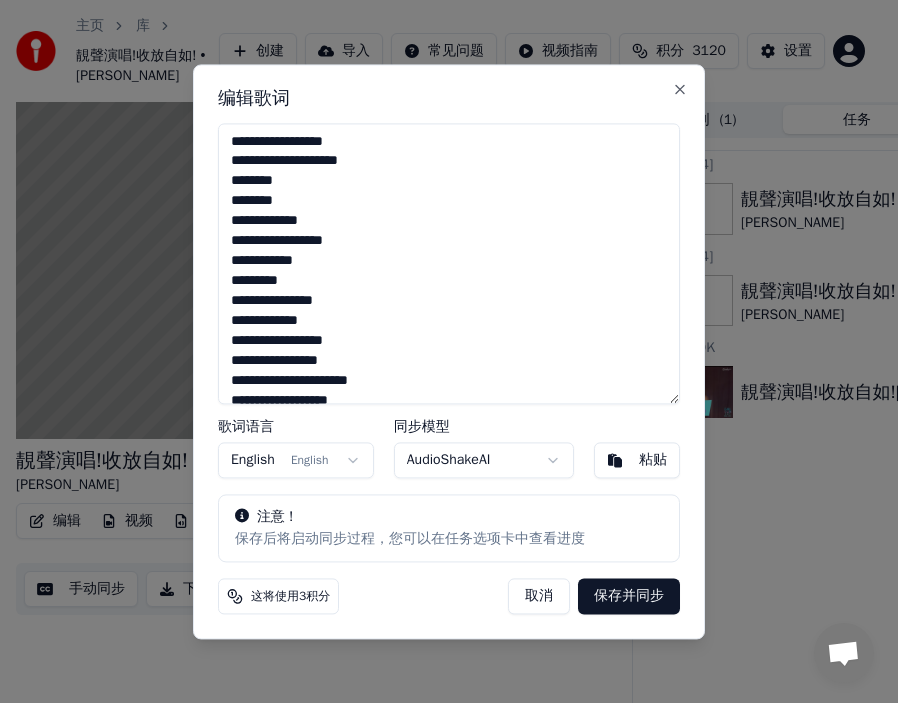 scroll, scrollTop: 58, scrollLeft: 0, axis: vertical 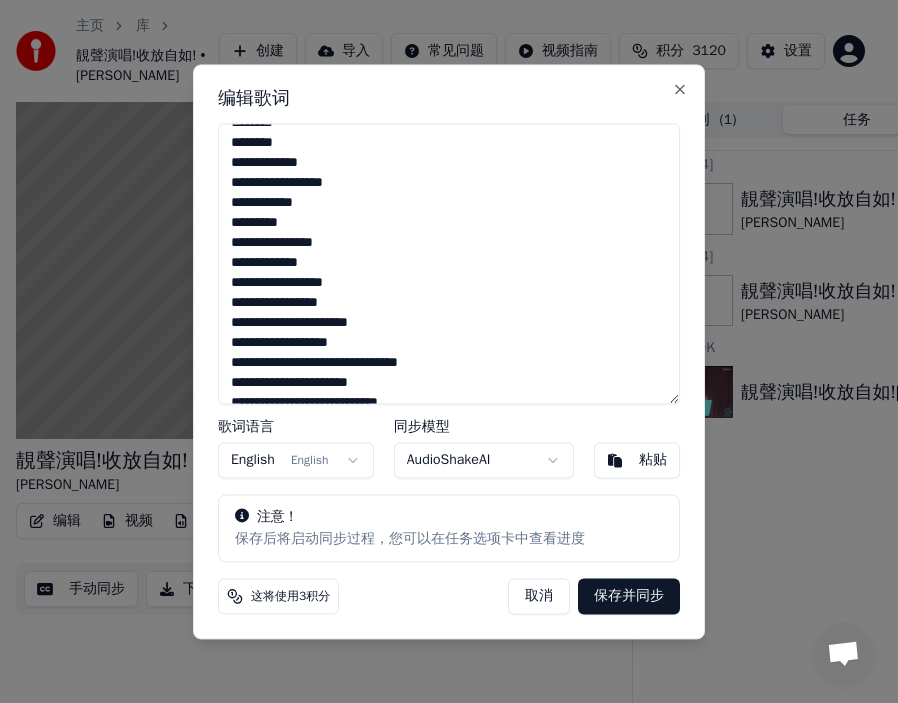 click on "**********" at bounding box center (449, 263) 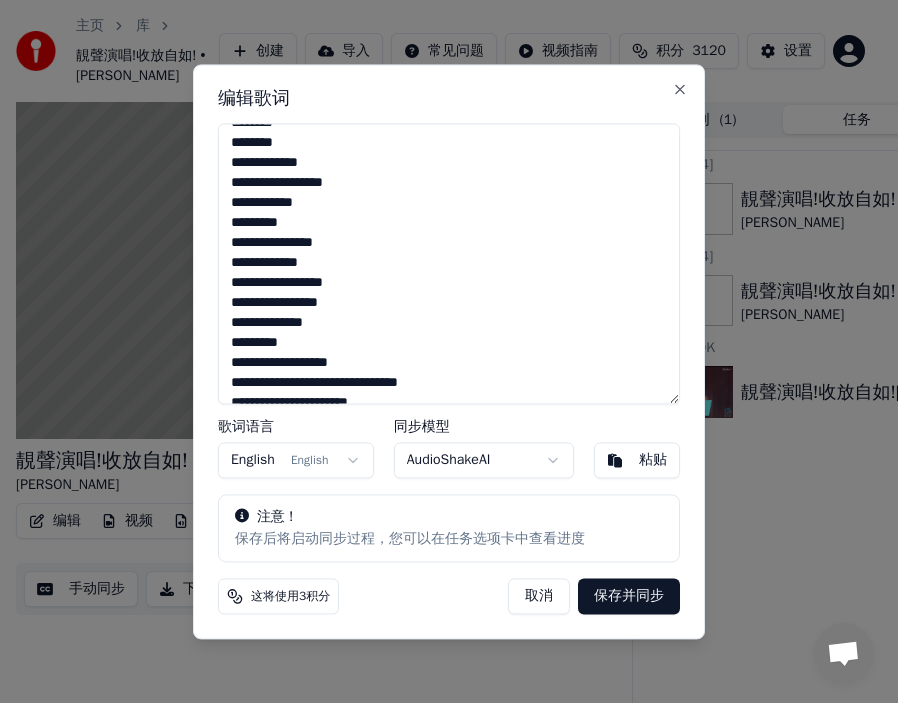 click on "**********" at bounding box center [449, 263] 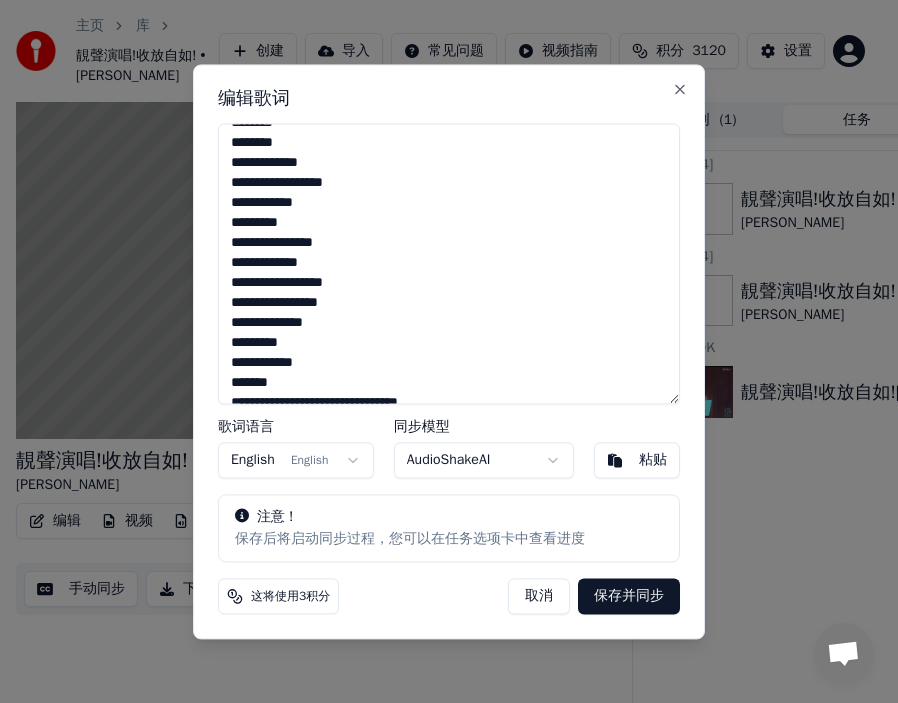scroll, scrollTop: 189, scrollLeft: 0, axis: vertical 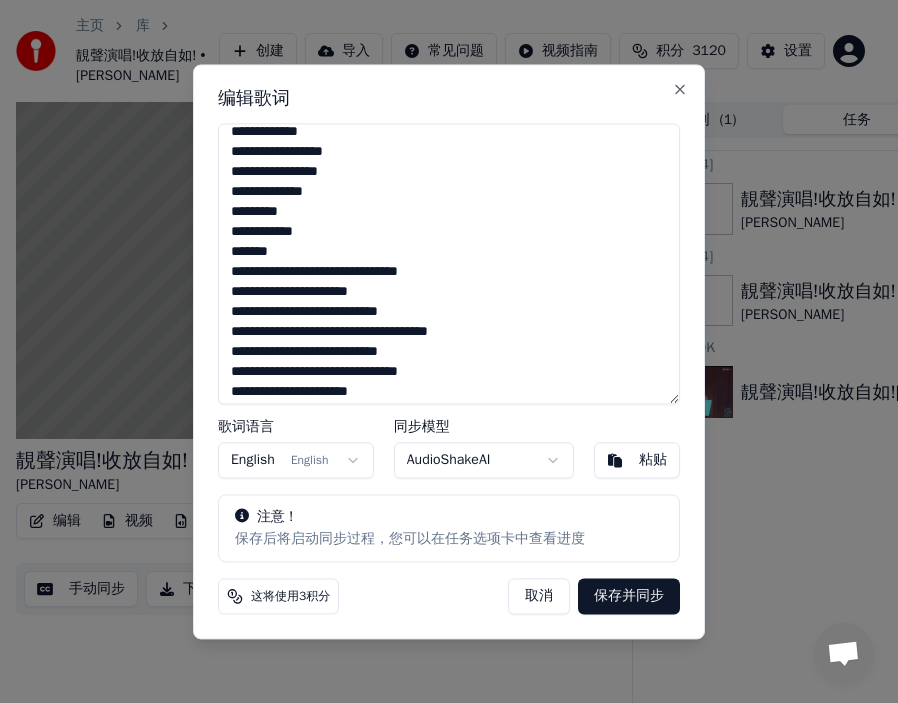 click on "**********" at bounding box center (449, 263) 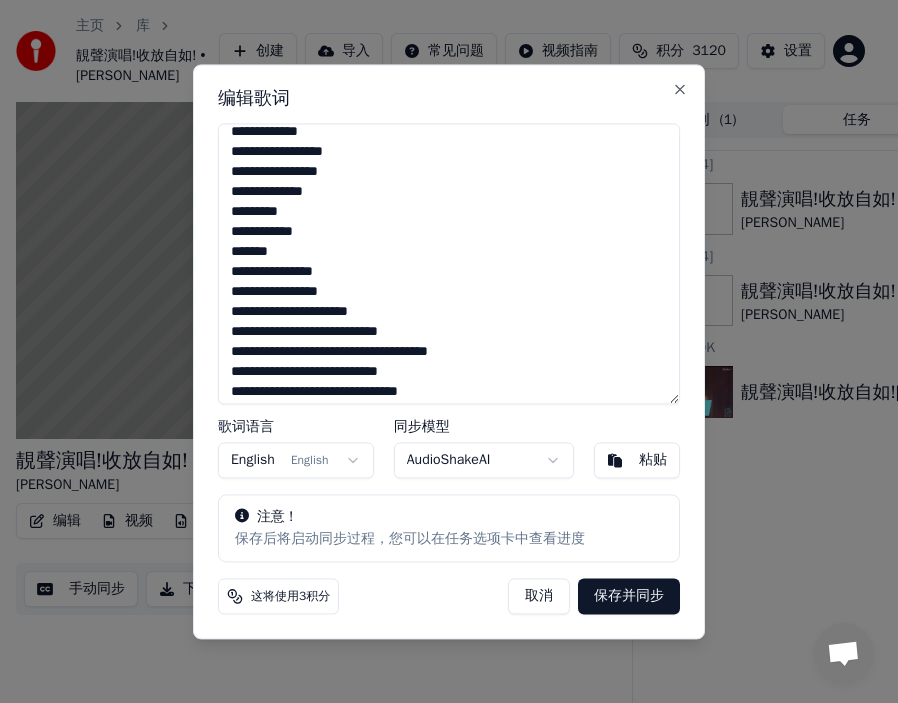 click on "**********" at bounding box center (449, 263) 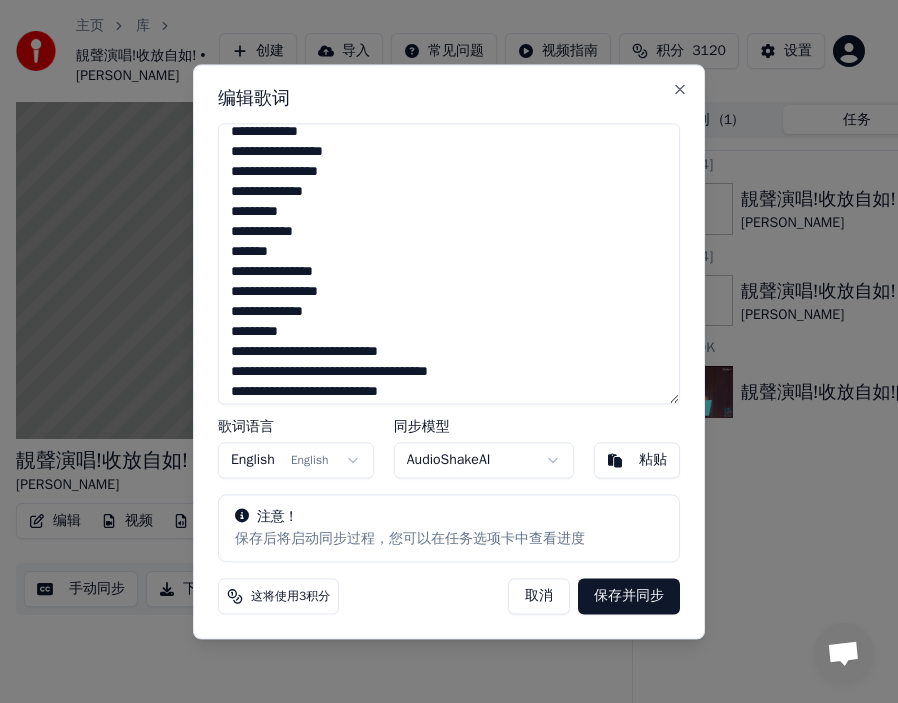 click on "**********" at bounding box center (449, 263) 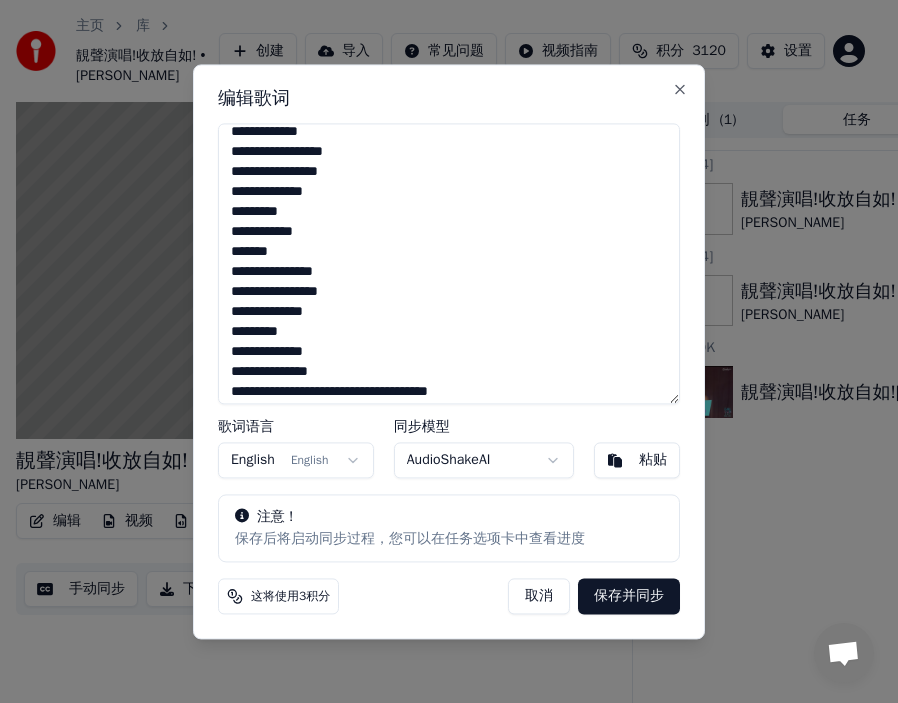 scroll, scrollTop: 284, scrollLeft: 0, axis: vertical 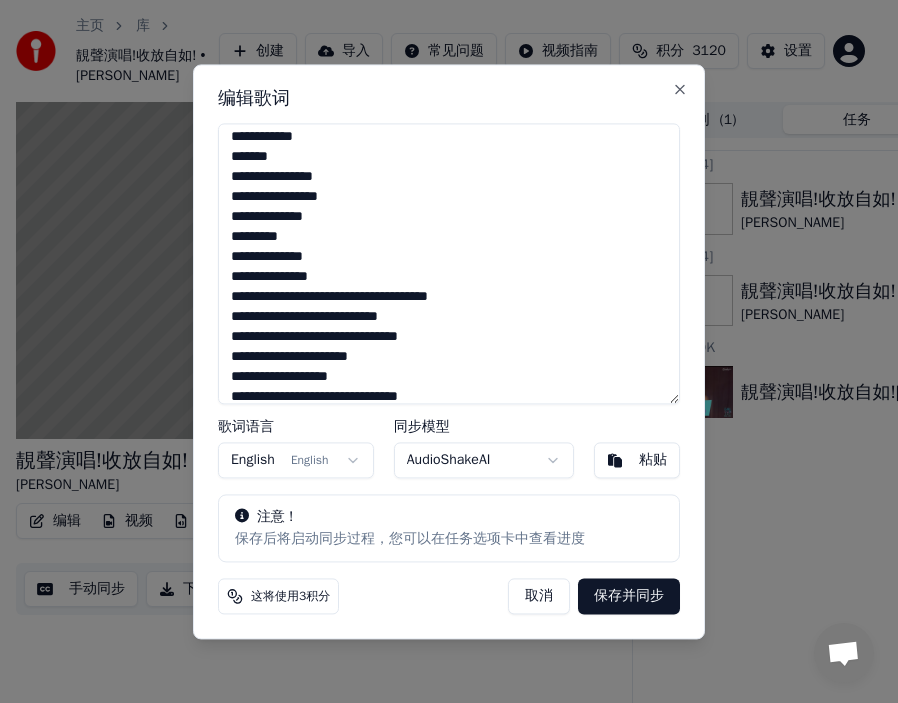 click on "**********" at bounding box center [449, 263] 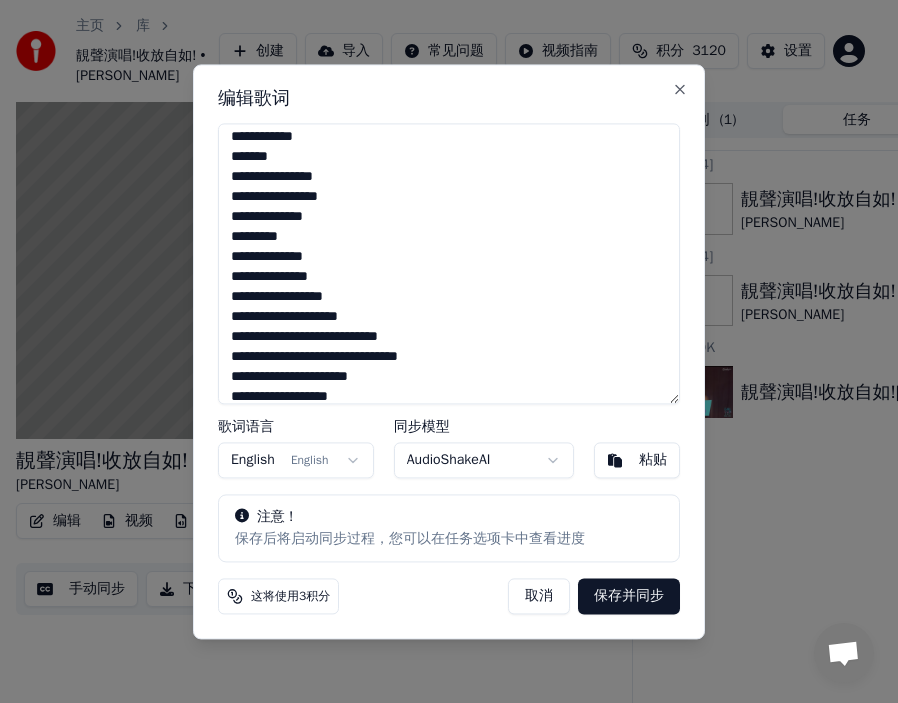 click on "**********" at bounding box center [449, 263] 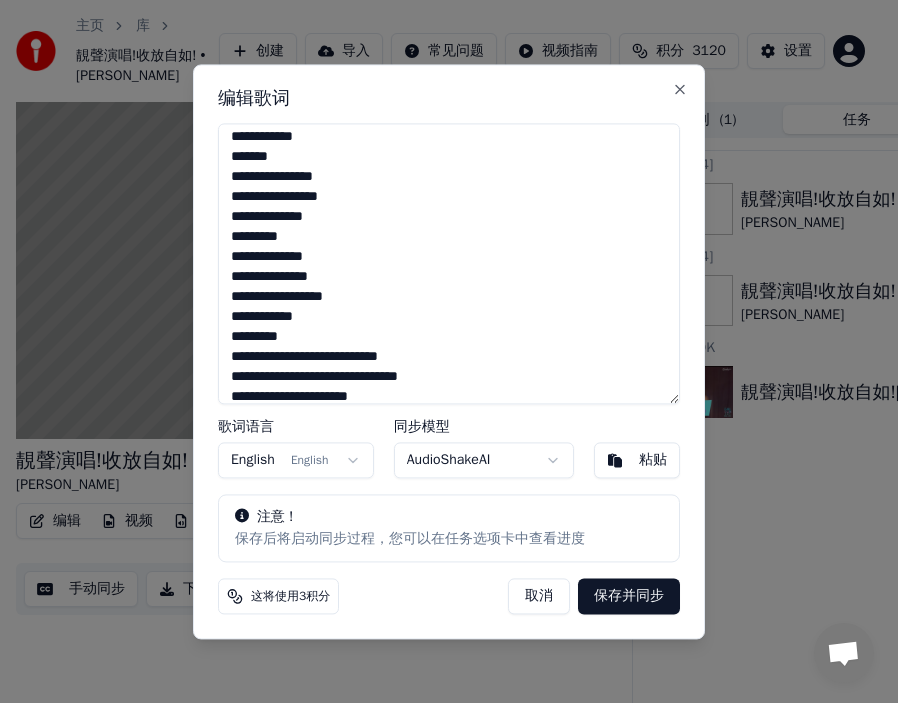 click on "**********" at bounding box center [449, 263] 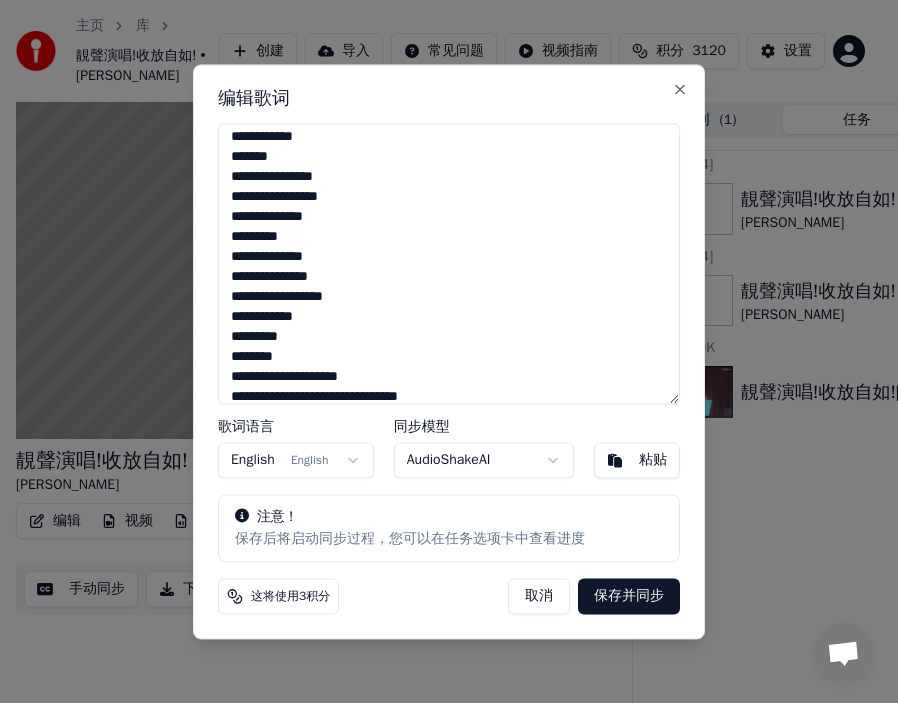 click on "**********" at bounding box center (449, 263) 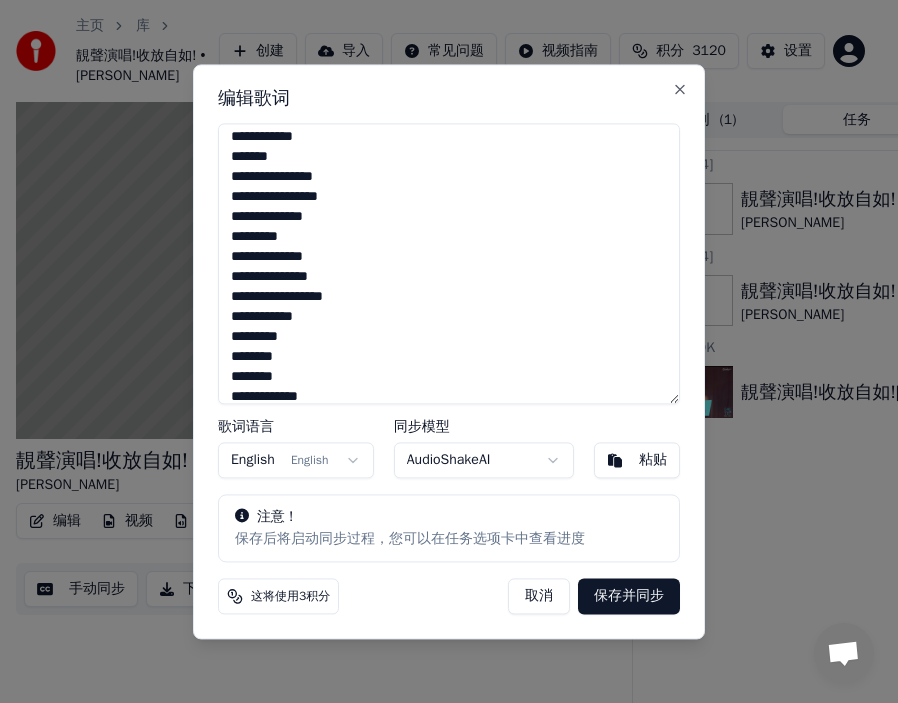 scroll, scrollTop: 287, scrollLeft: 0, axis: vertical 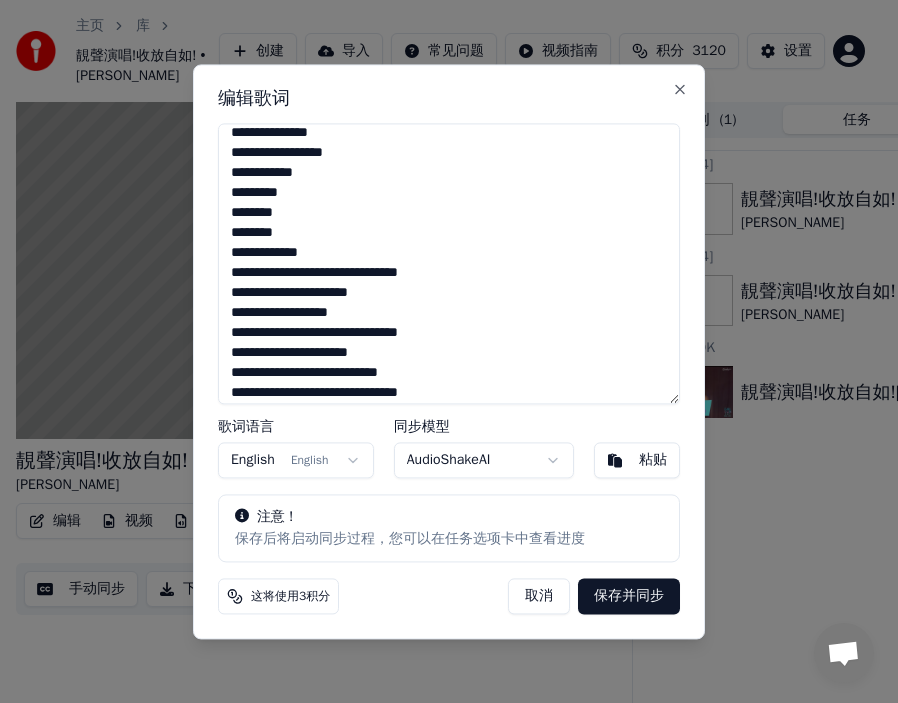 click on "**********" at bounding box center (449, 263) 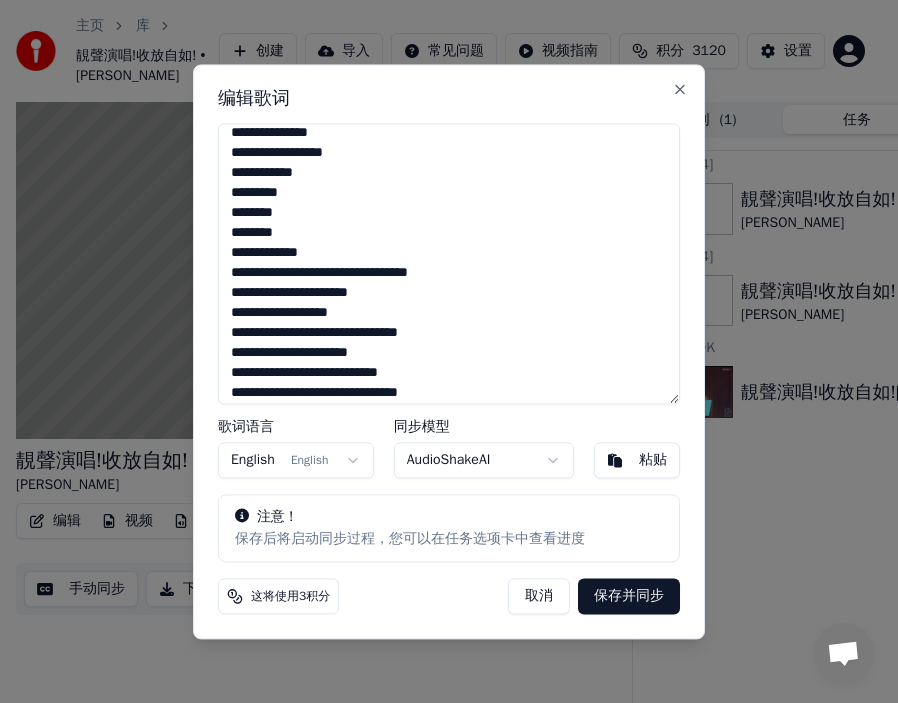 click on "**********" at bounding box center [449, 263] 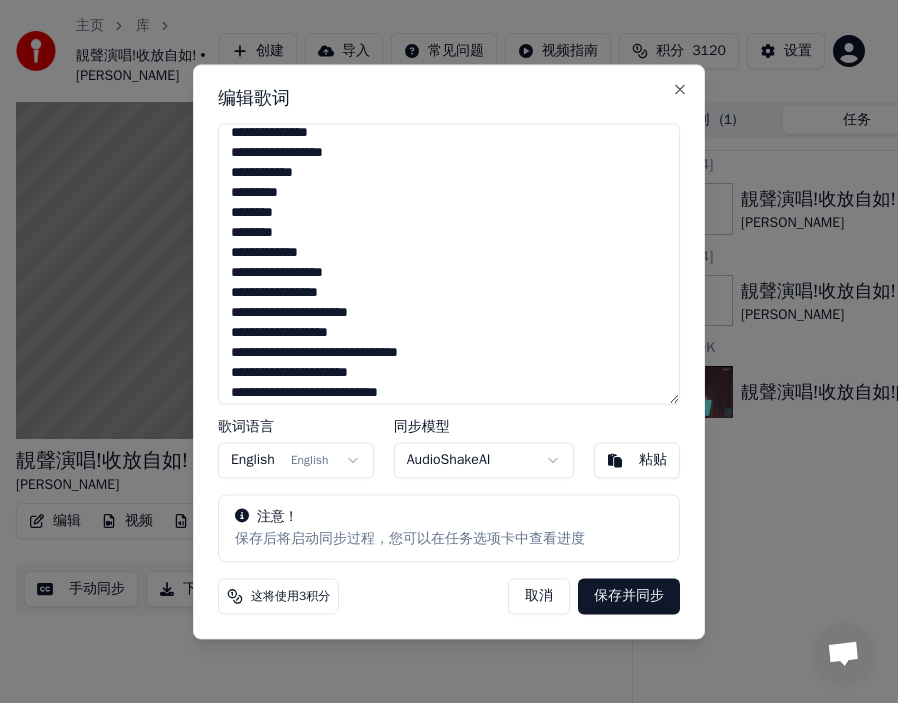 click on "**********" at bounding box center [449, 263] 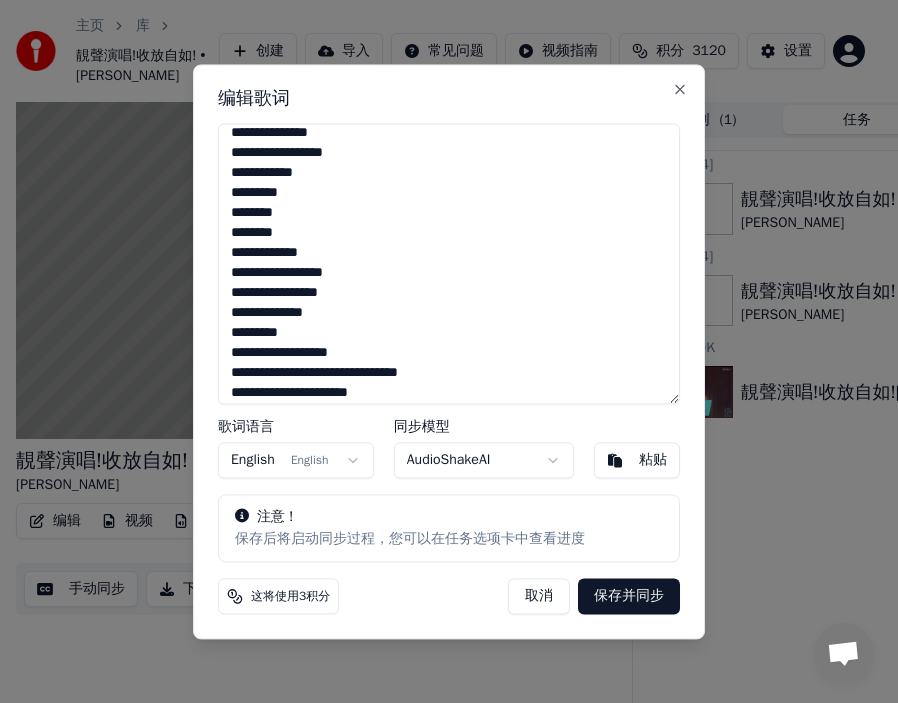 scroll, scrollTop: 548, scrollLeft: 0, axis: vertical 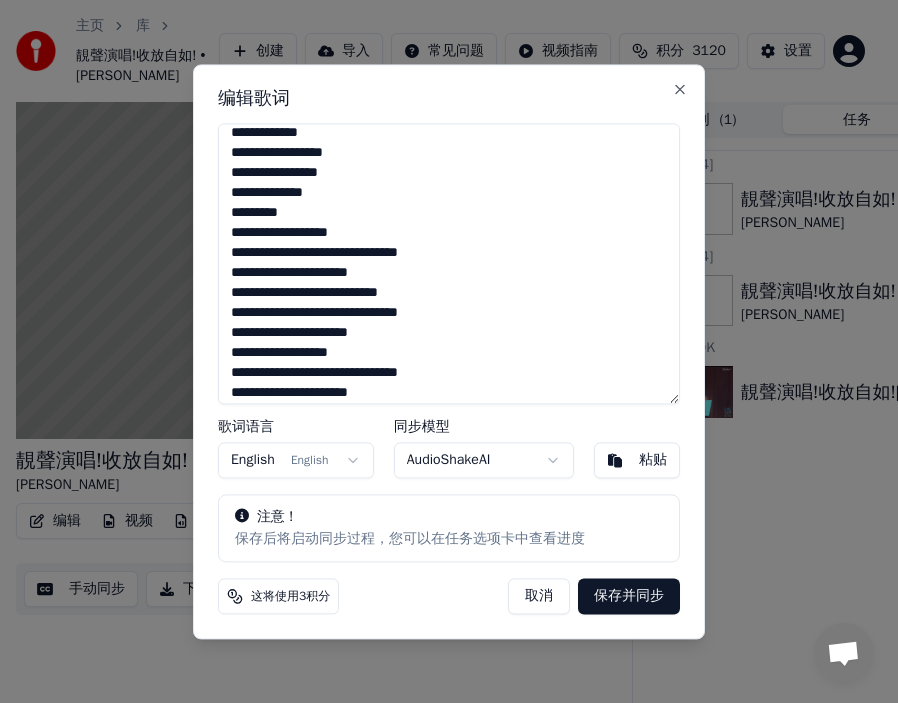 click on "**********" at bounding box center (449, 263) 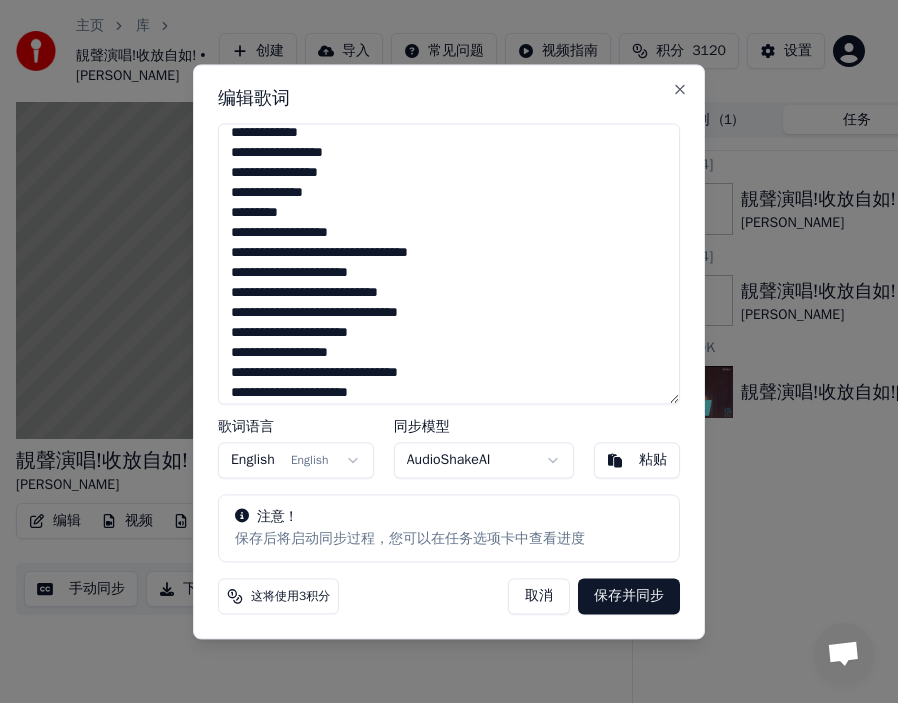 click on "**********" at bounding box center (449, 263) 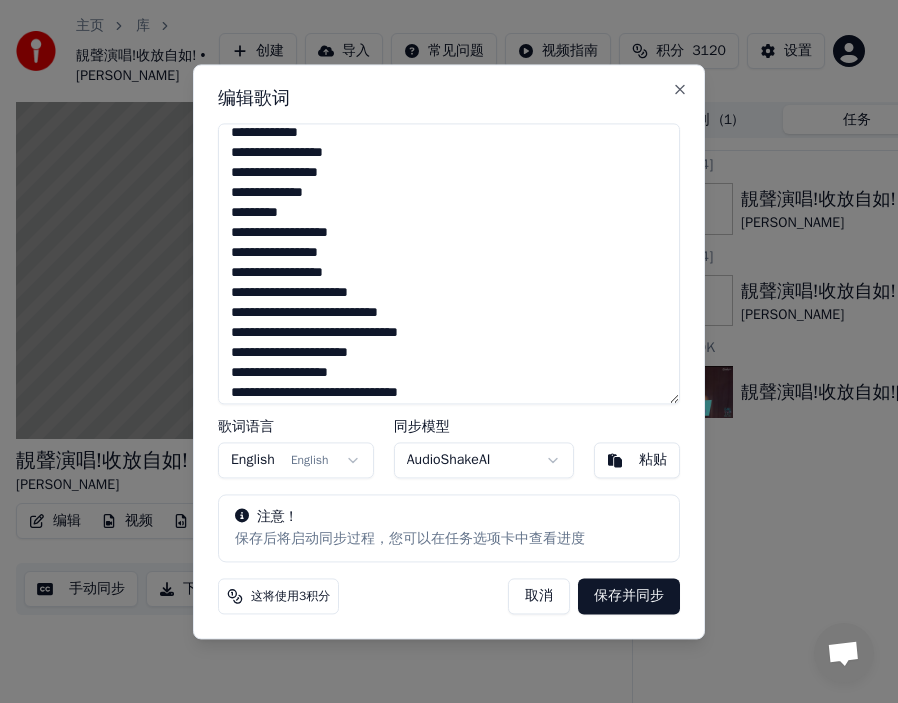 click on "**********" at bounding box center (449, 263) 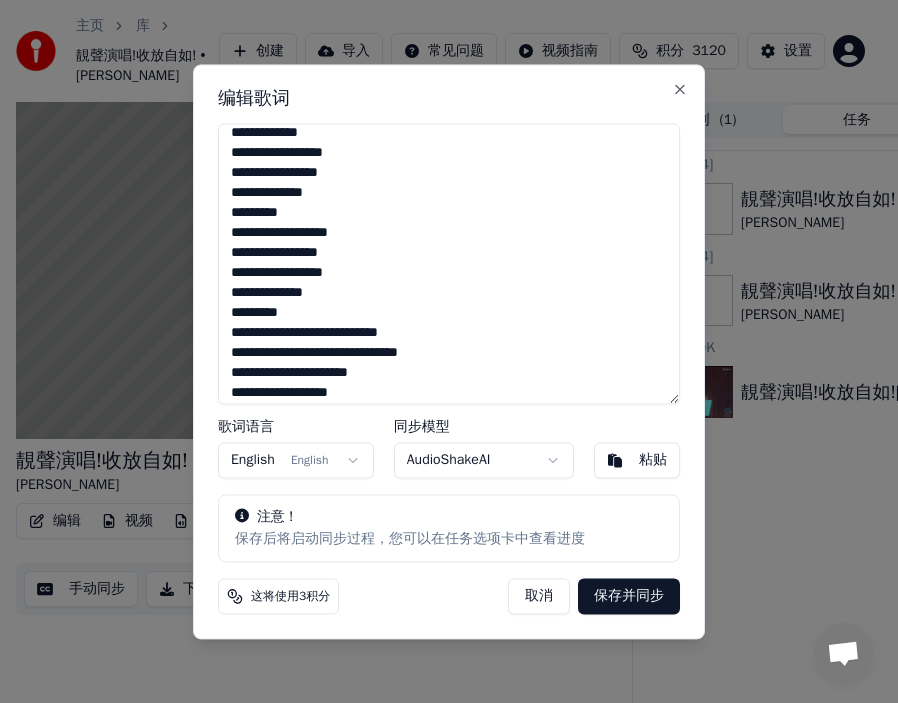 click on "**********" at bounding box center [449, 263] 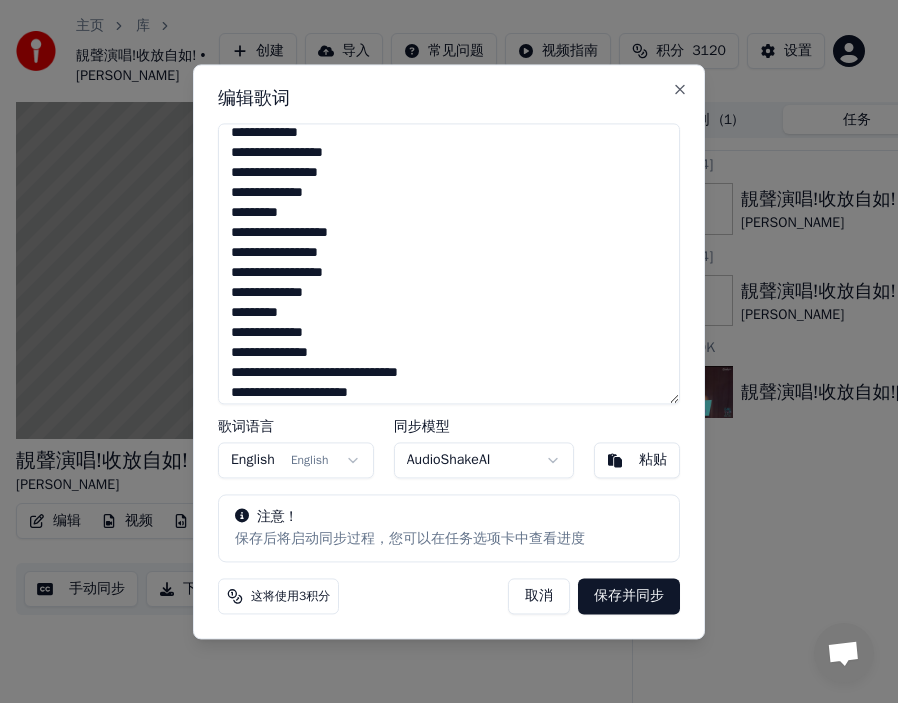 click on "**********" at bounding box center [449, 263] 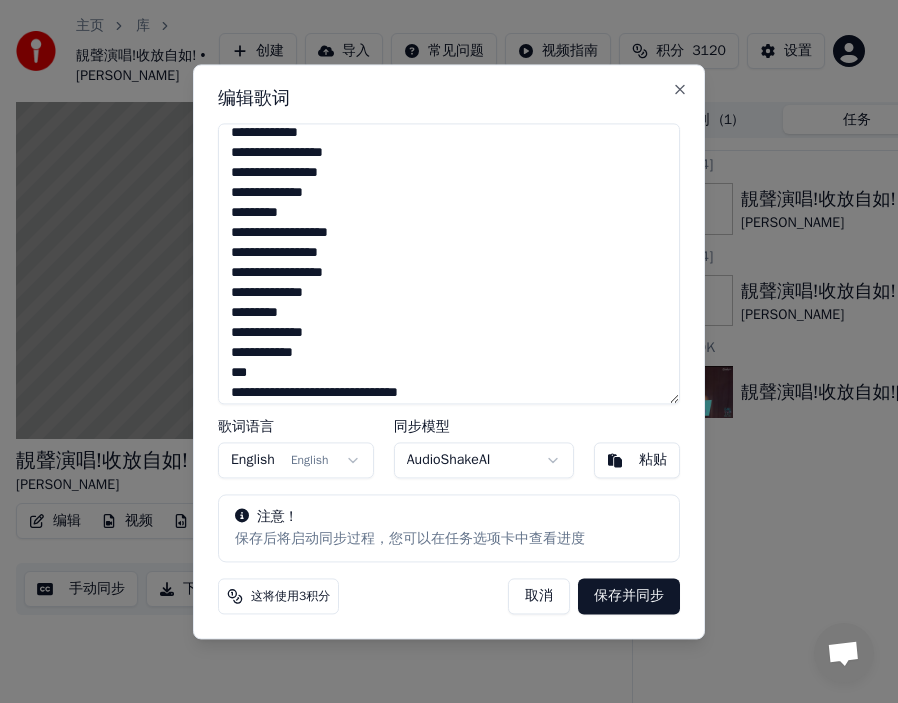 scroll, scrollTop: 656, scrollLeft: 0, axis: vertical 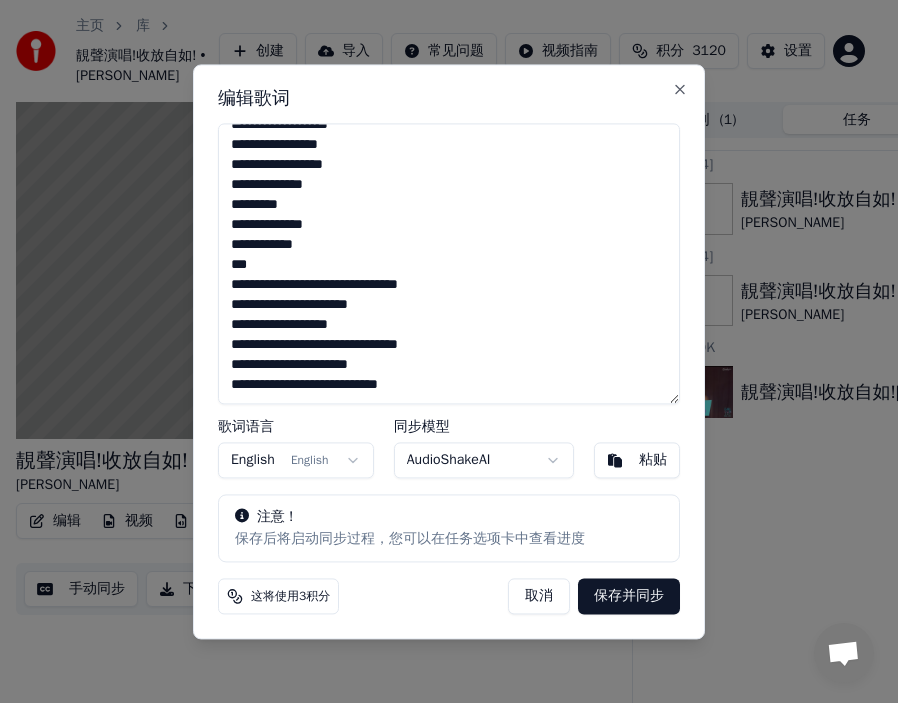 click on "**********" at bounding box center [449, 263] 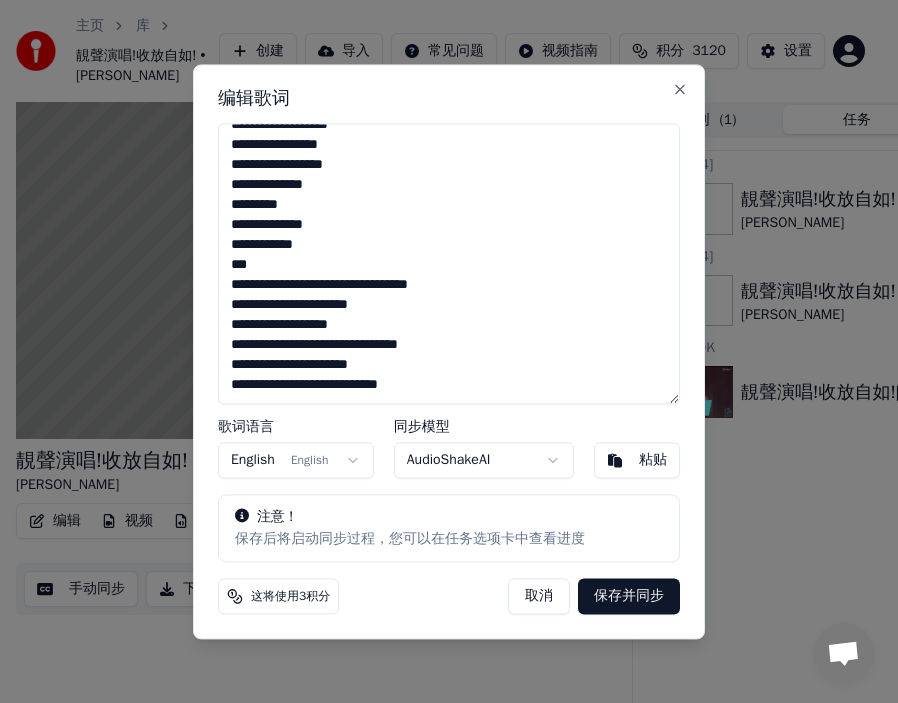 click on "**********" at bounding box center [449, 263] 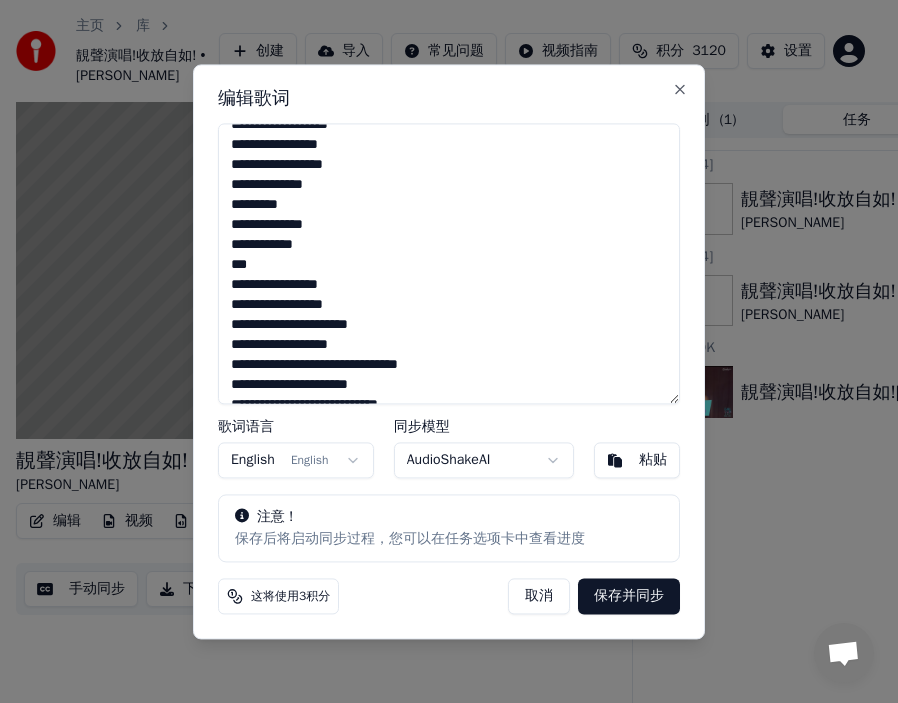 click on "**********" at bounding box center [449, 263] 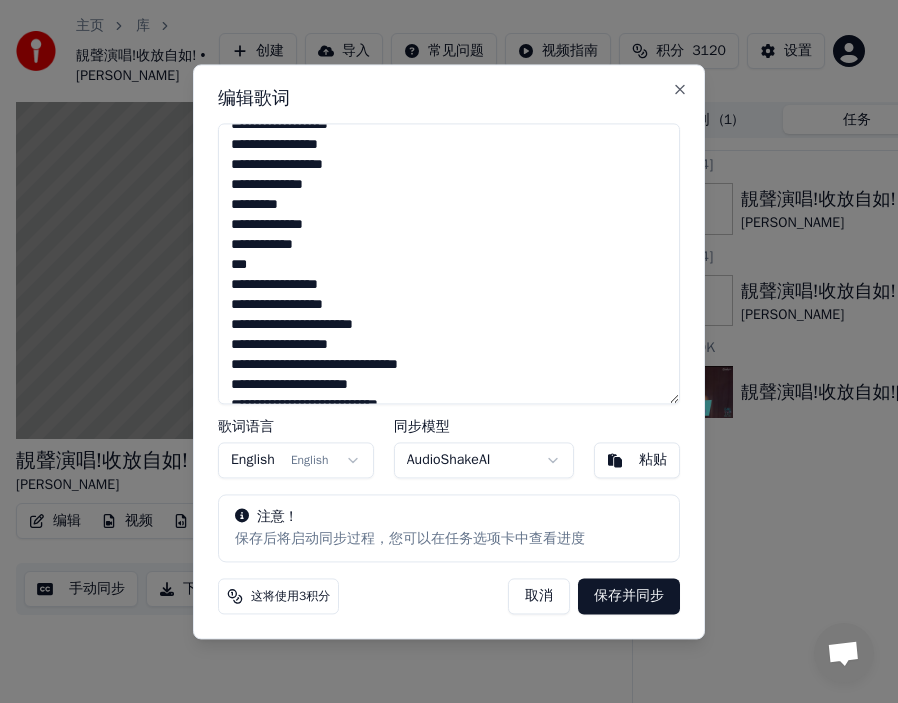 click on "**********" at bounding box center (449, 263) 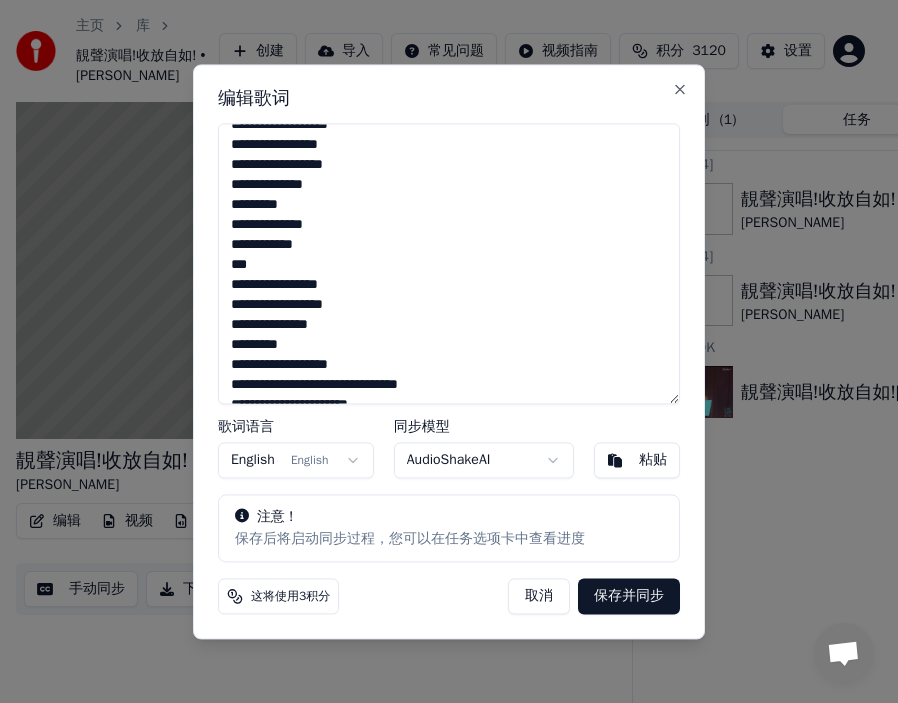 scroll, scrollTop: 696, scrollLeft: 0, axis: vertical 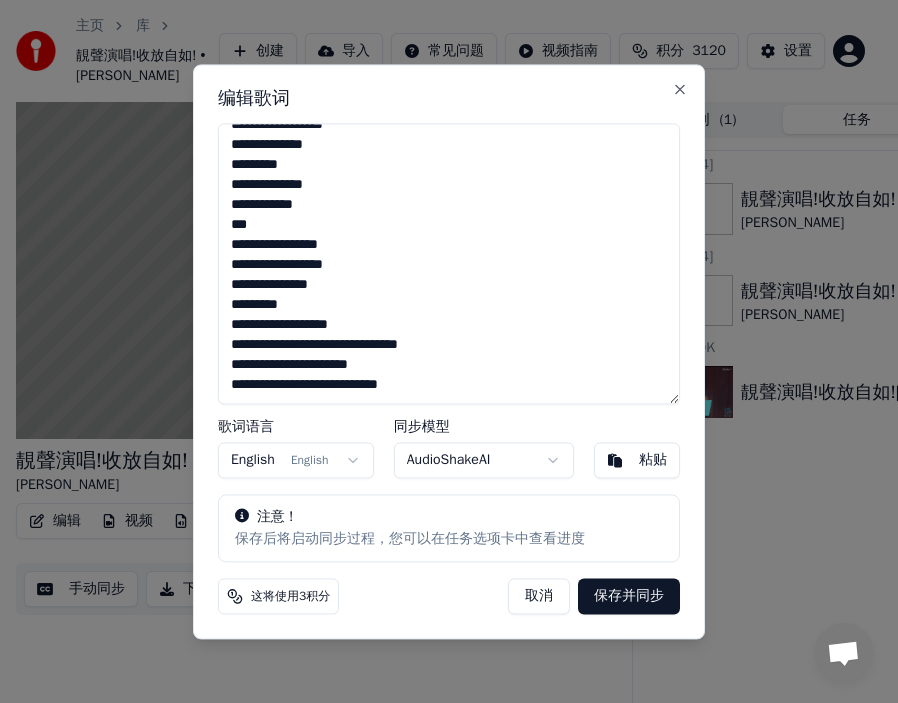 click on "**********" at bounding box center (449, 263) 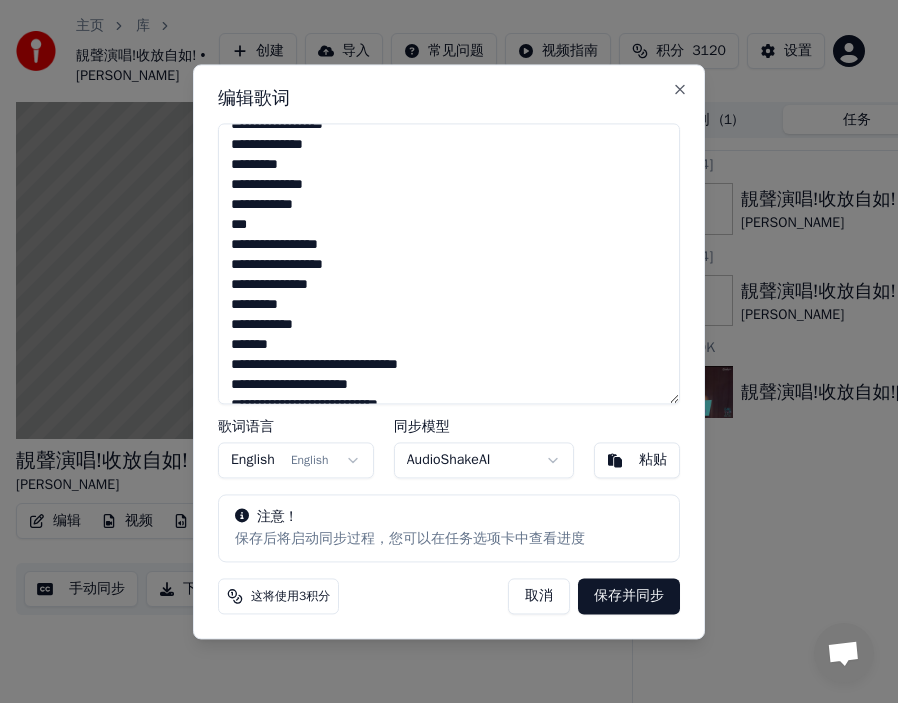 click on "**********" at bounding box center [449, 263] 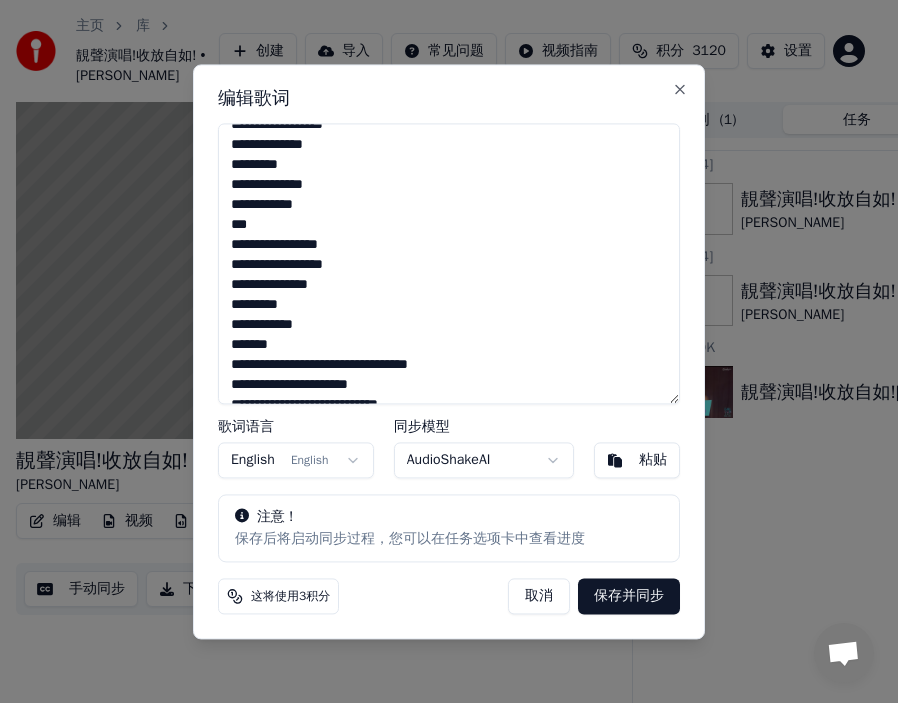 click on "**********" at bounding box center [449, 263] 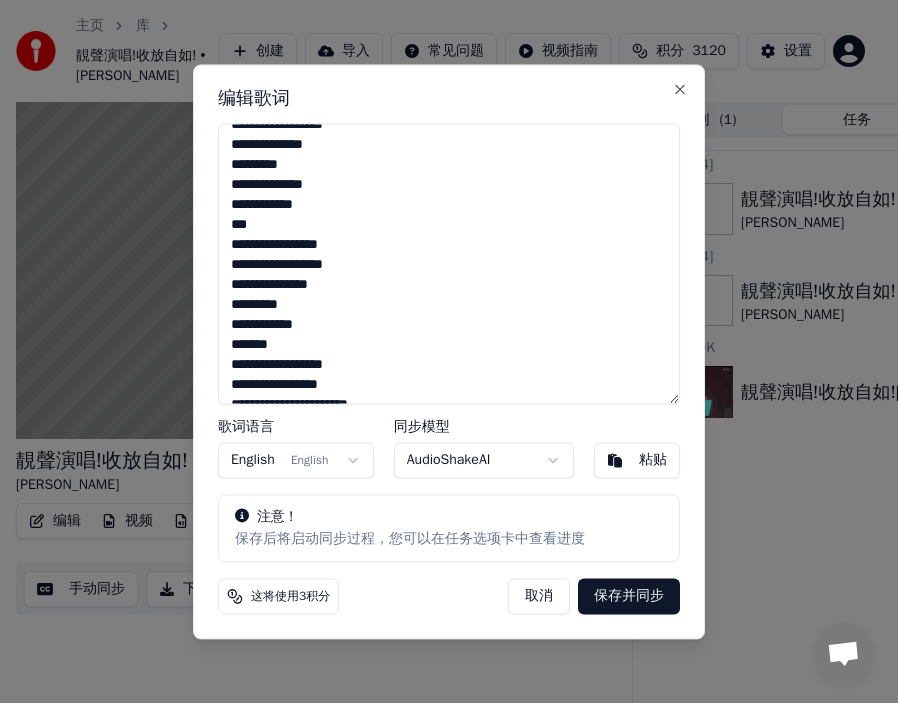 scroll, scrollTop: 736, scrollLeft: 0, axis: vertical 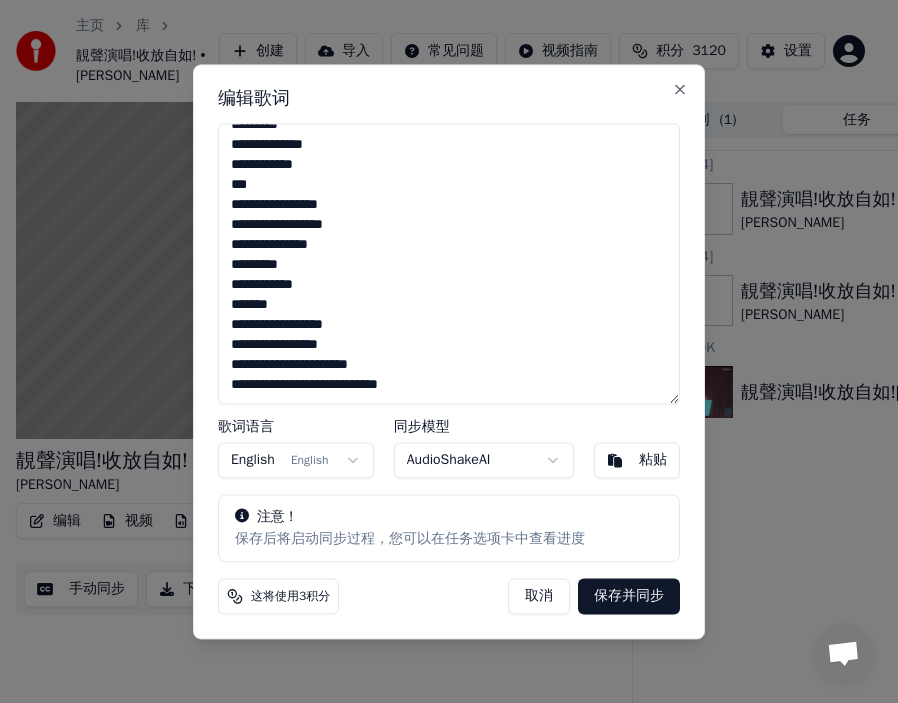 click on "**********" at bounding box center [449, 263] 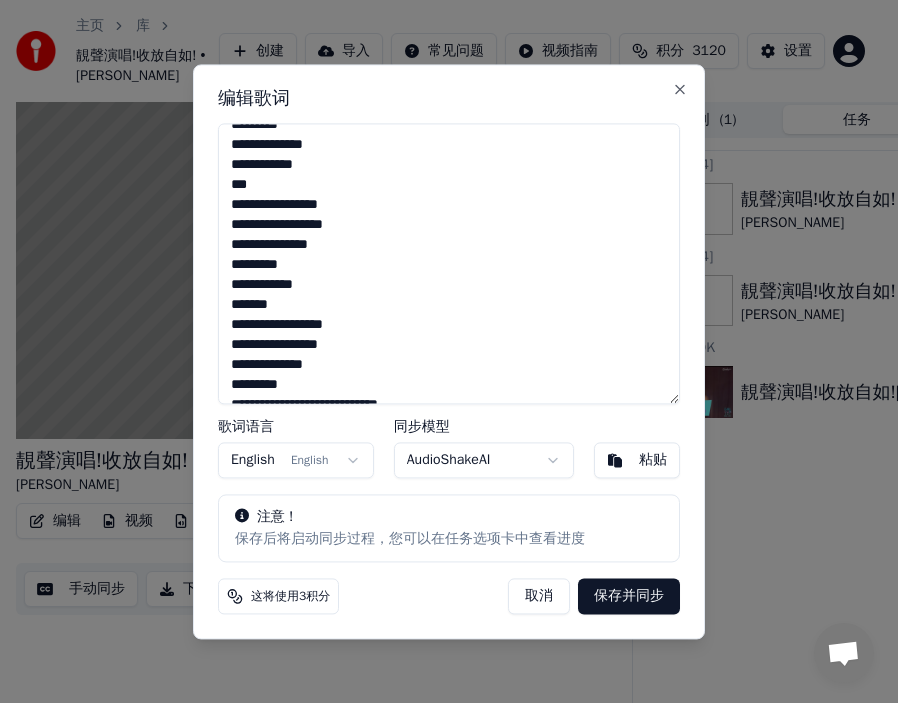 scroll, scrollTop: 756, scrollLeft: 0, axis: vertical 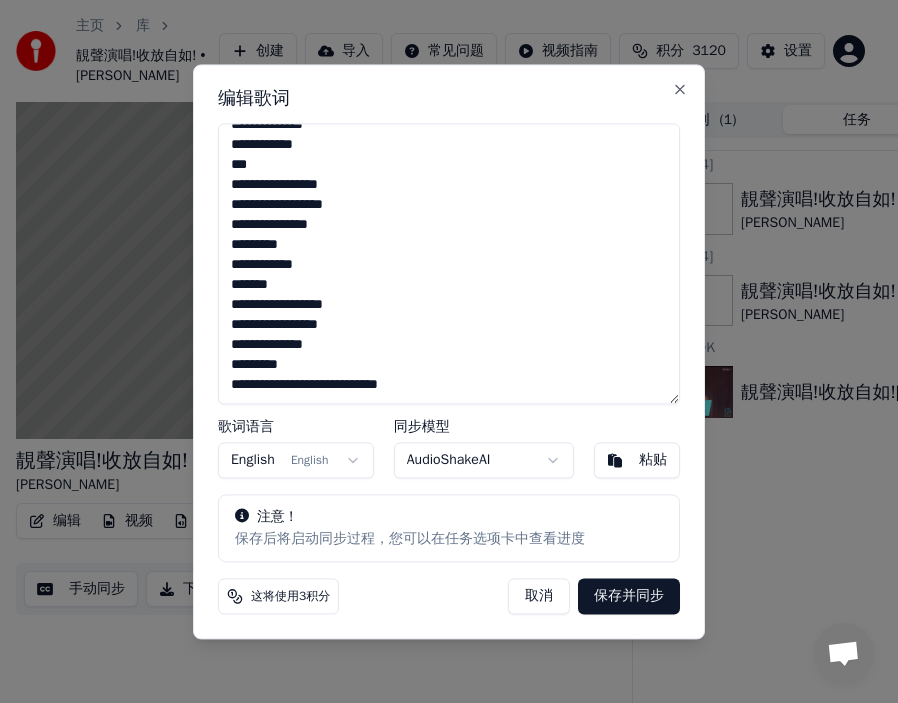 click on "**********" at bounding box center (449, 263) 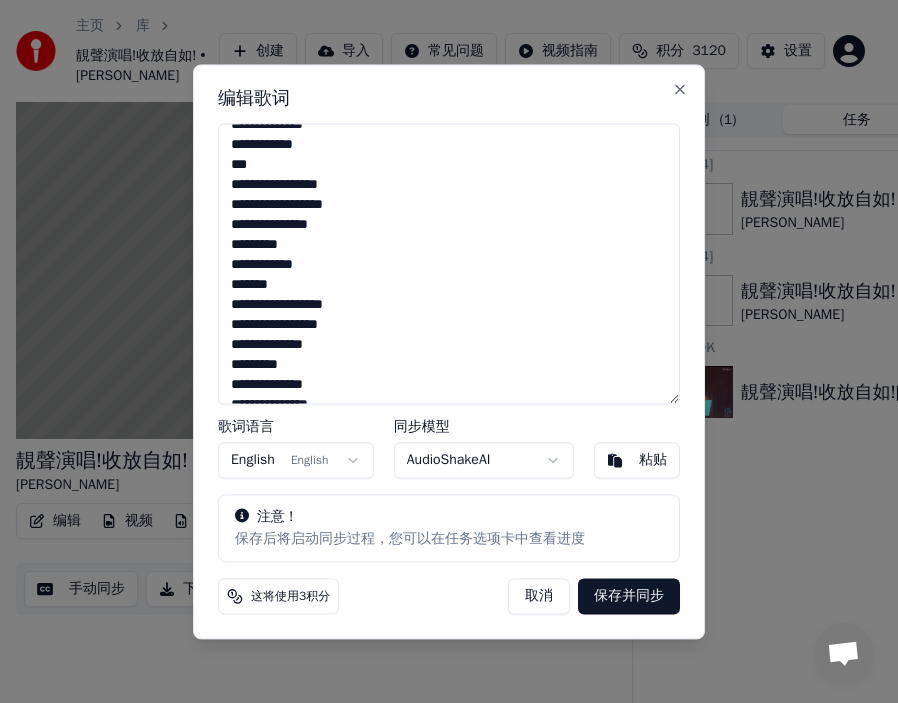 scroll, scrollTop: 767, scrollLeft: 0, axis: vertical 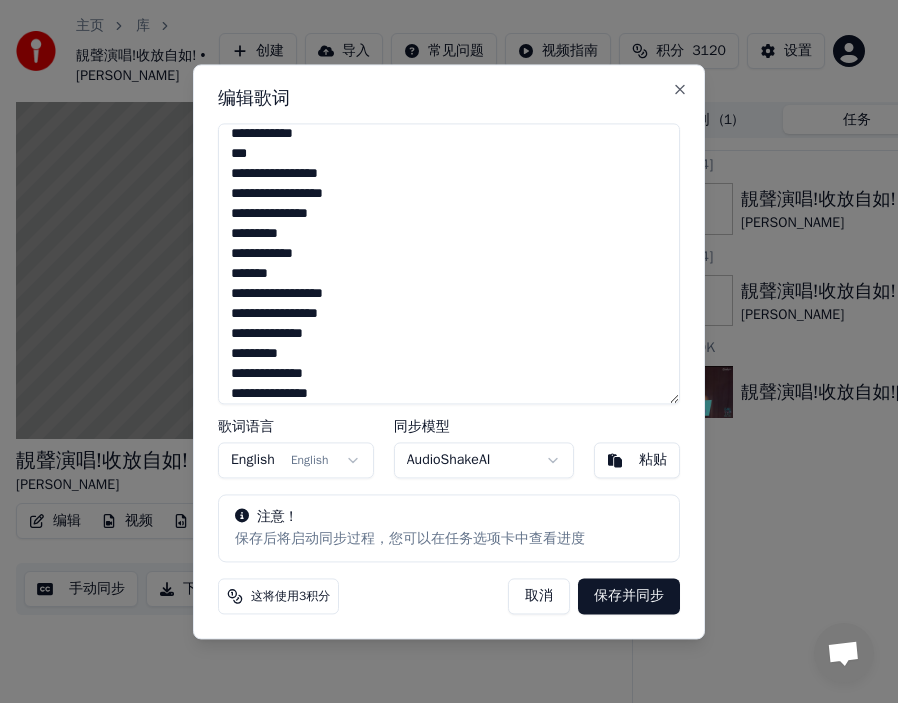 click on "**********" at bounding box center [449, 263] 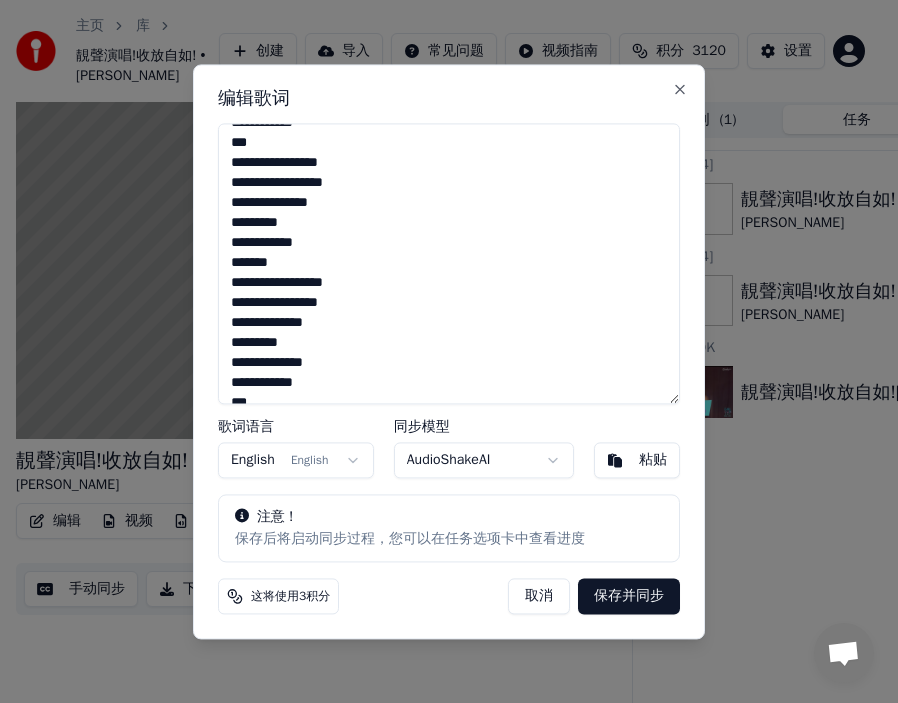 scroll, scrollTop: 0, scrollLeft: 0, axis: both 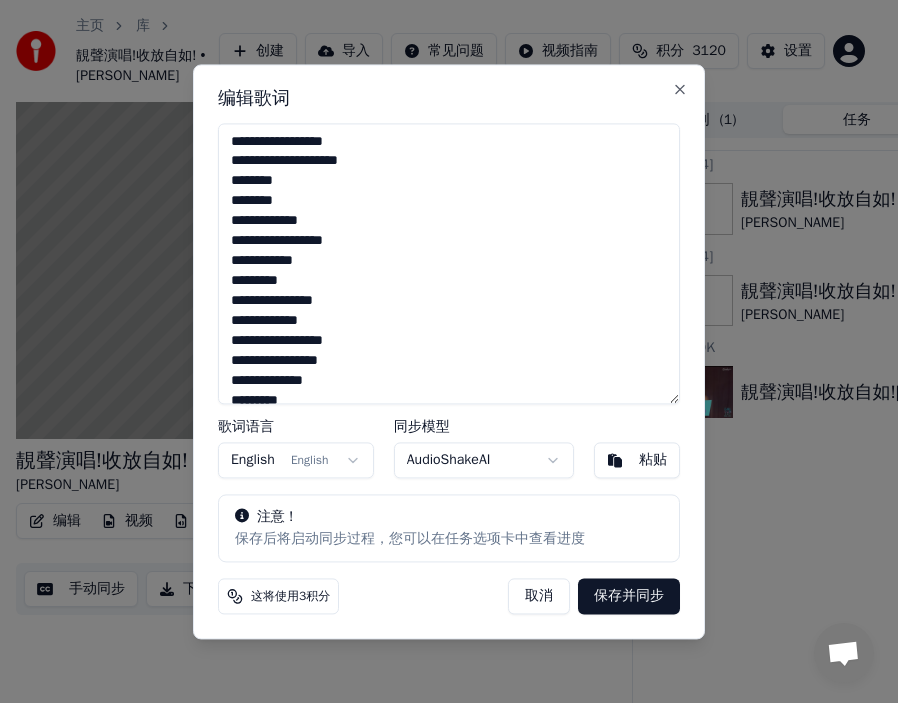 click on "**********" at bounding box center (449, 263) 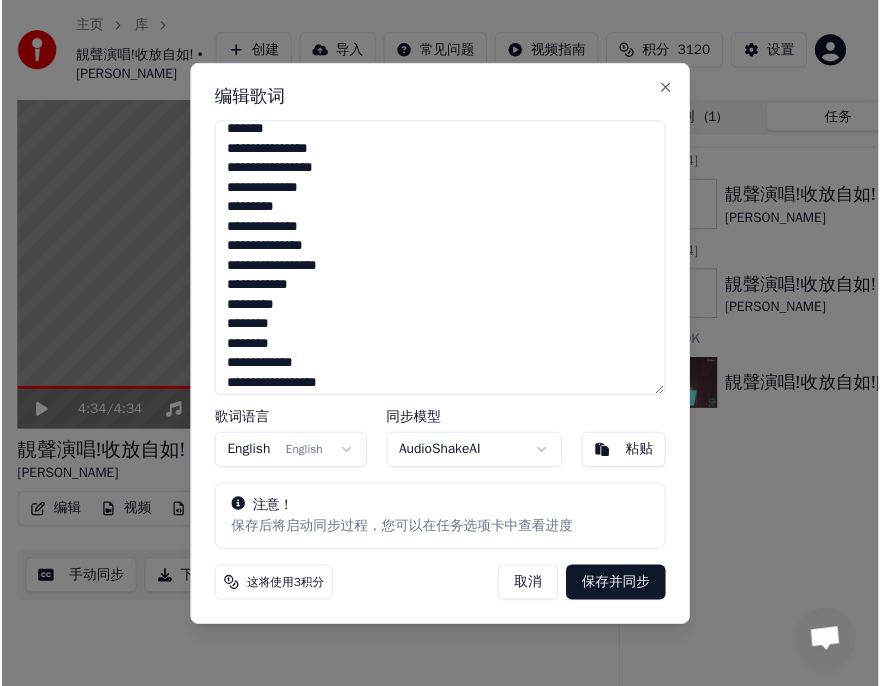 scroll, scrollTop: 548, scrollLeft: 0, axis: vertical 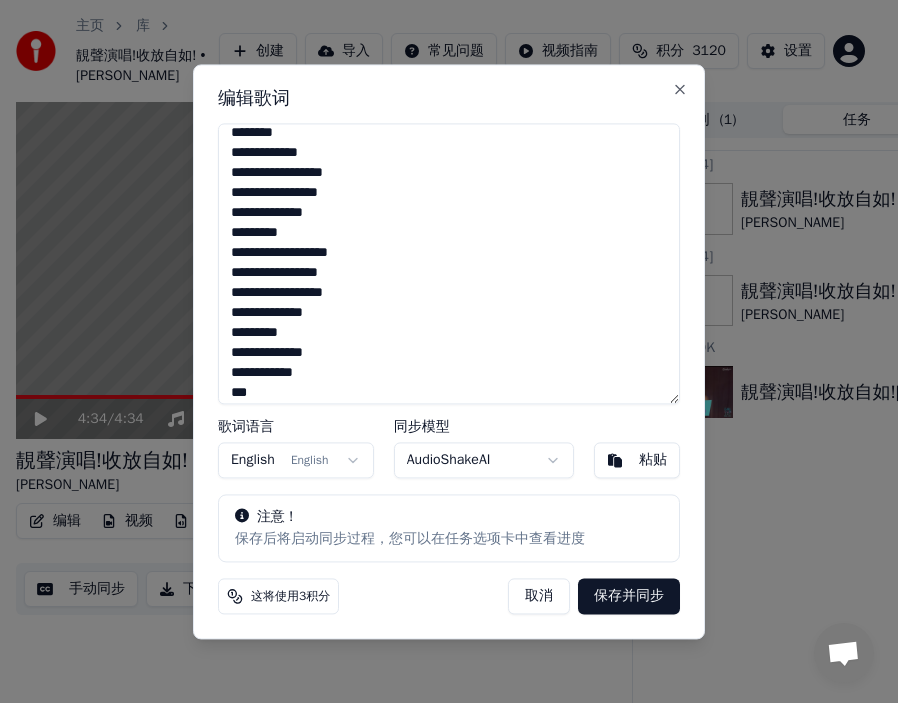 type on "**********" 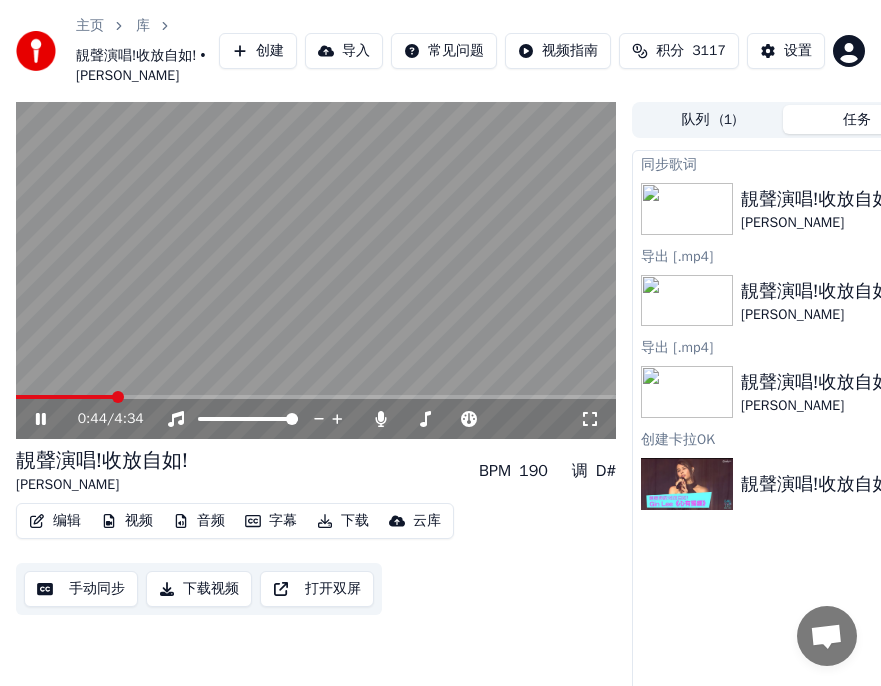 click at bounding box center [316, 397] 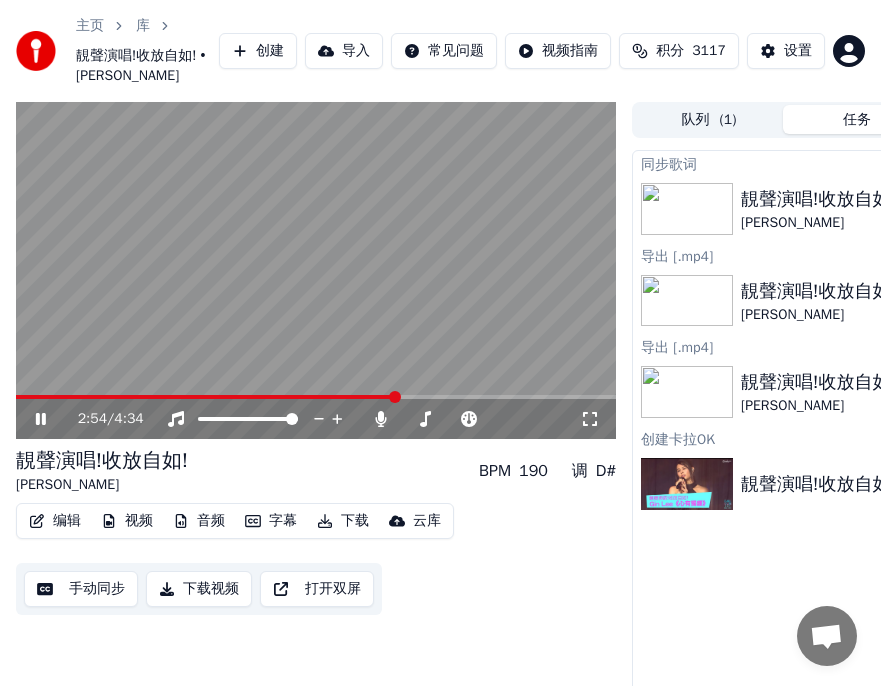 click at bounding box center (316, 271) 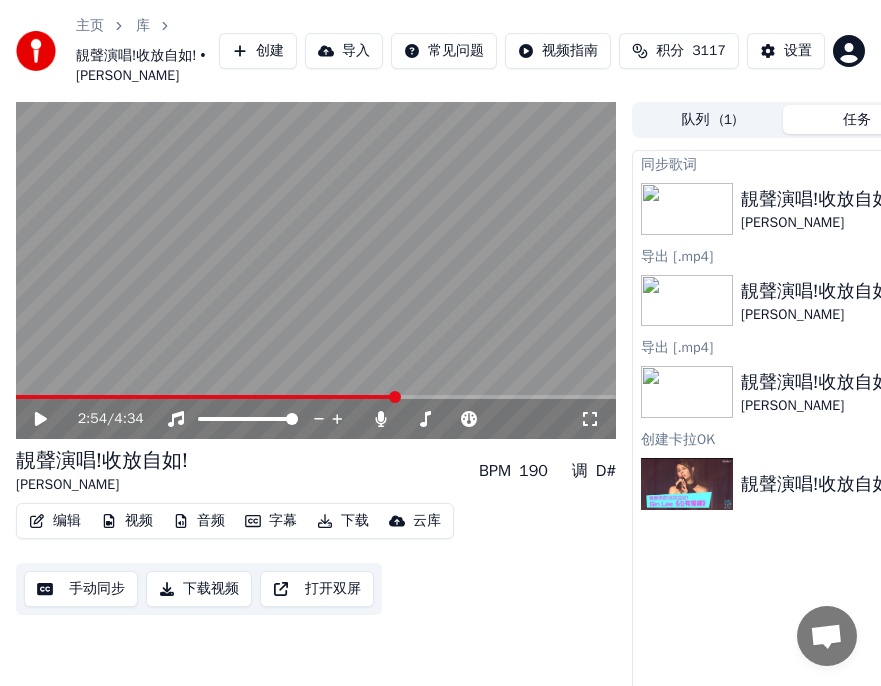 click 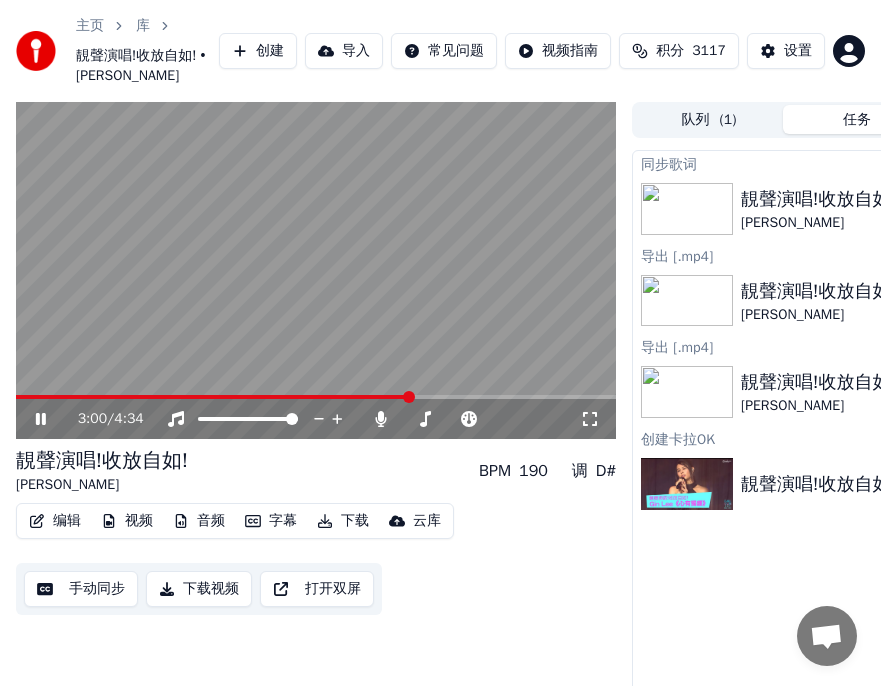 click on "3:00  /  4:34" at bounding box center [316, 419] 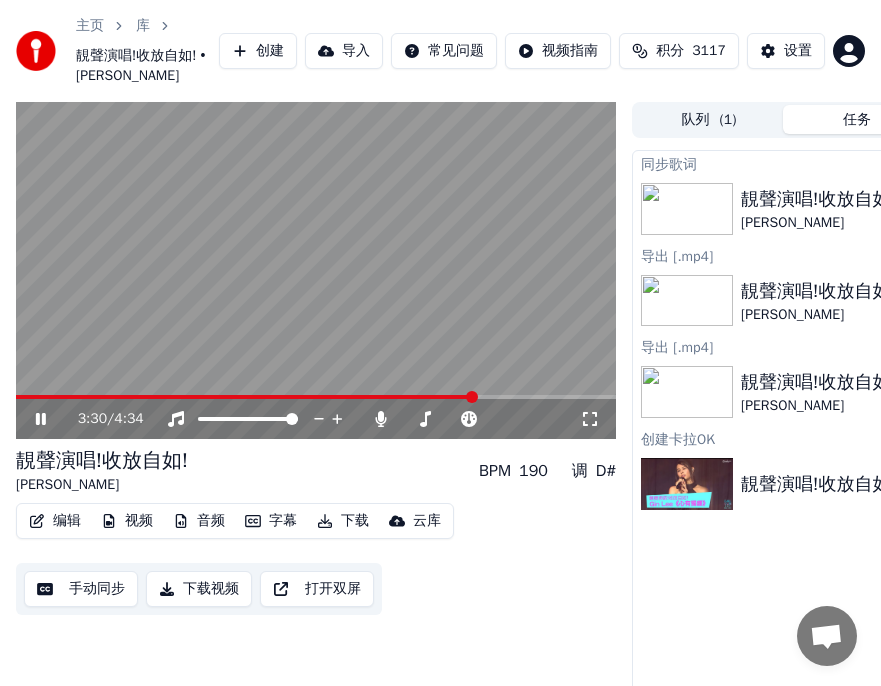 click at bounding box center (316, 397) 